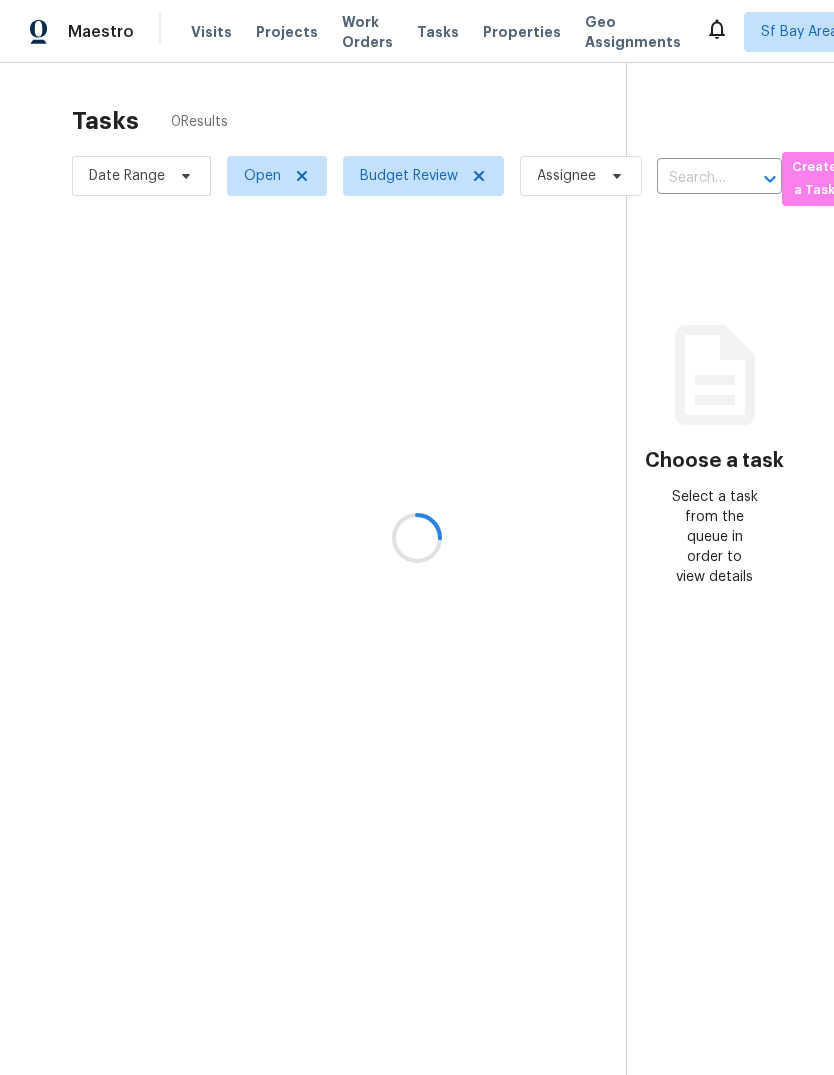 scroll, scrollTop: 0, scrollLeft: 0, axis: both 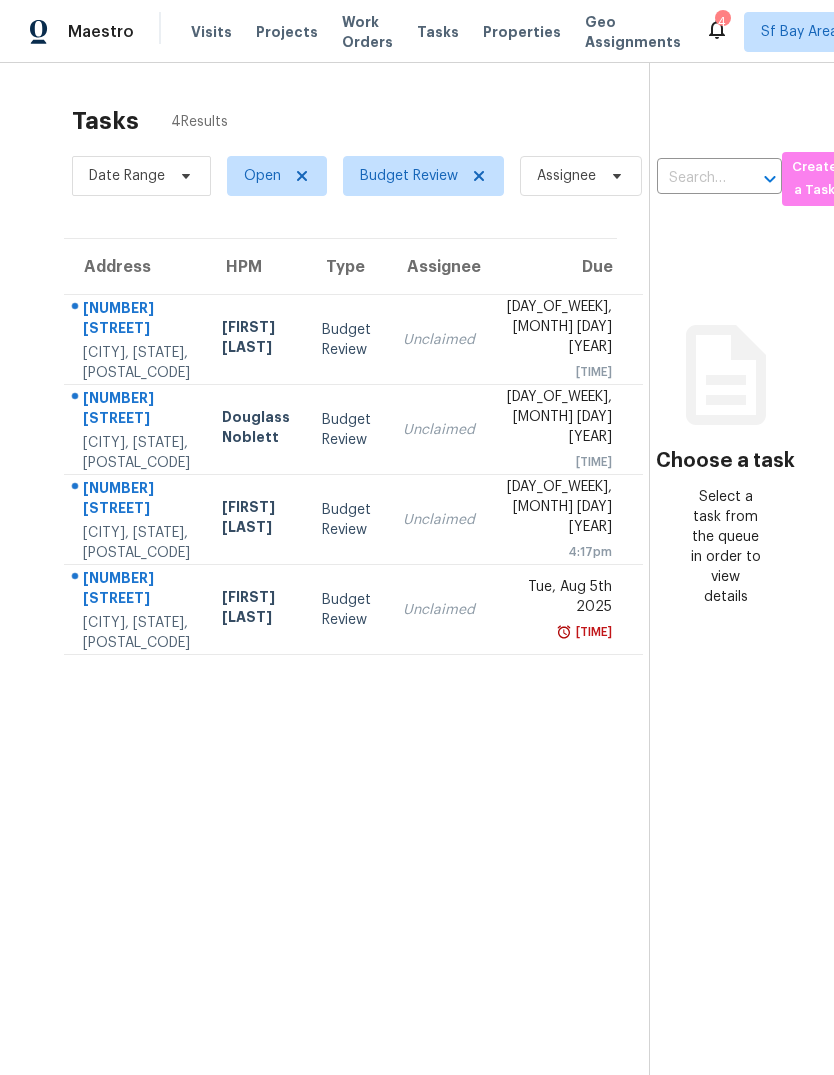 click on "15300 NE 39th St" at bounding box center [136, 590] 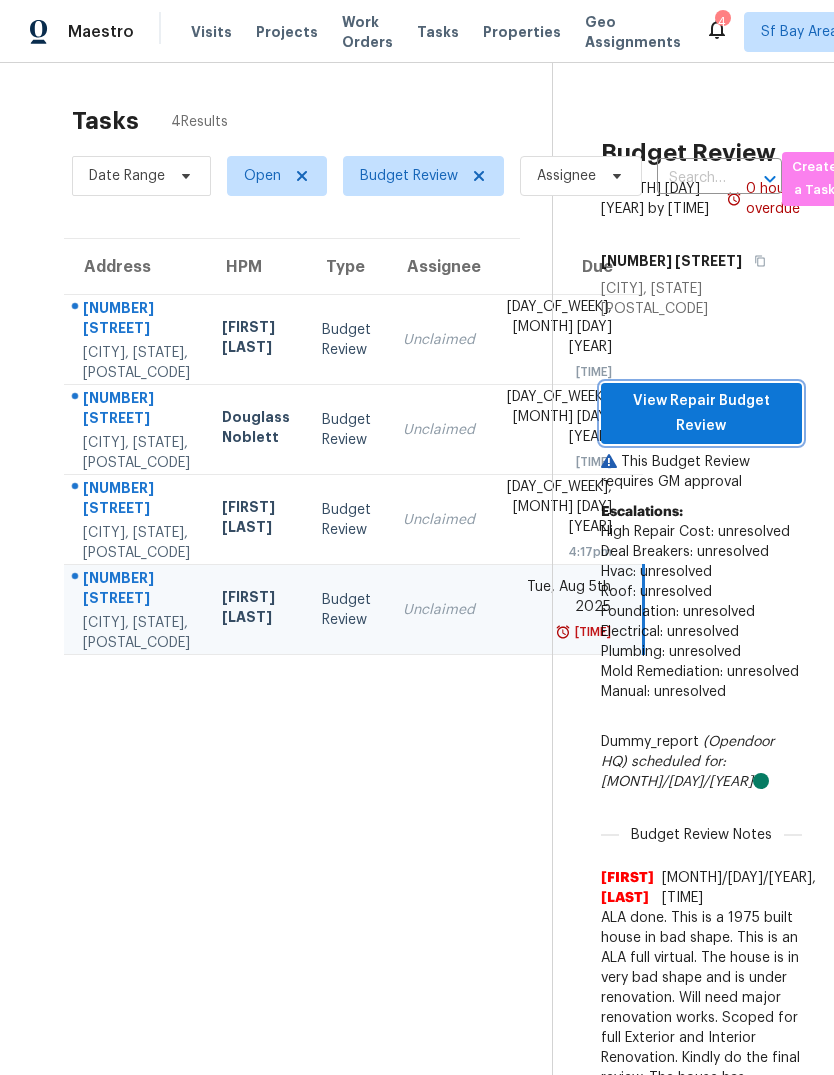 click on "View Repair Budget Review" at bounding box center [701, 413] 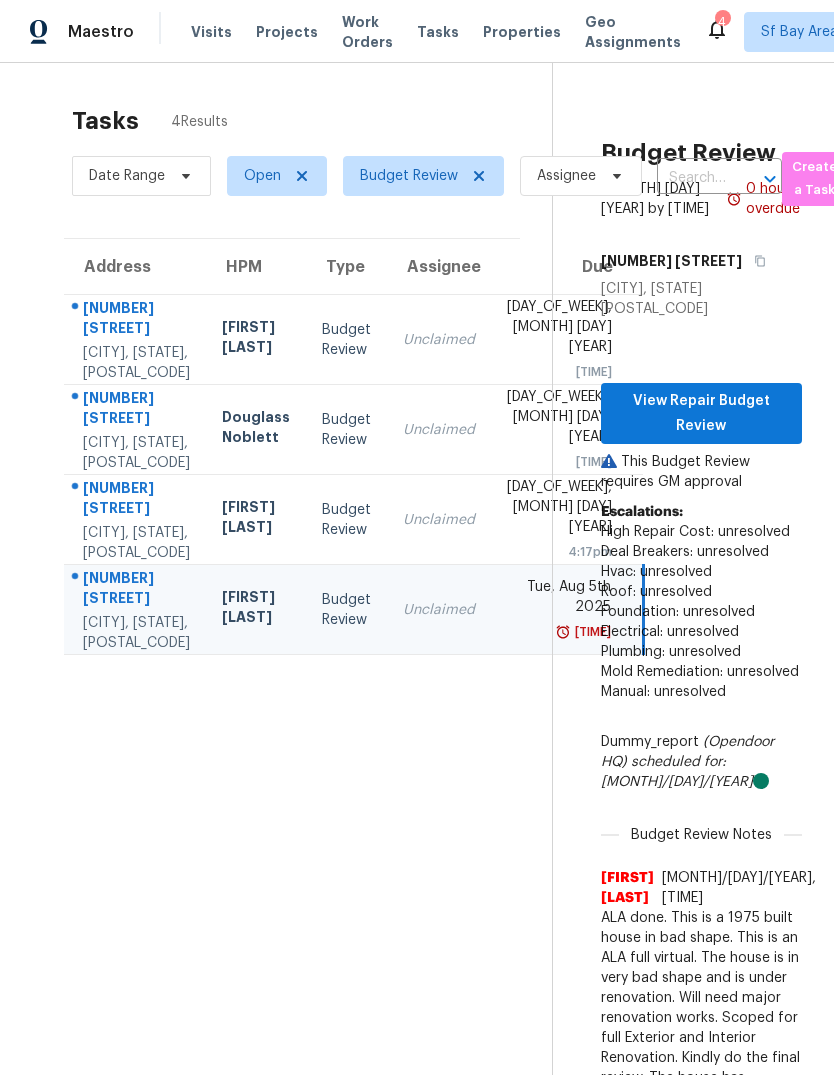 click on "6482 Bollinger Rd" at bounding box center [136, 500] 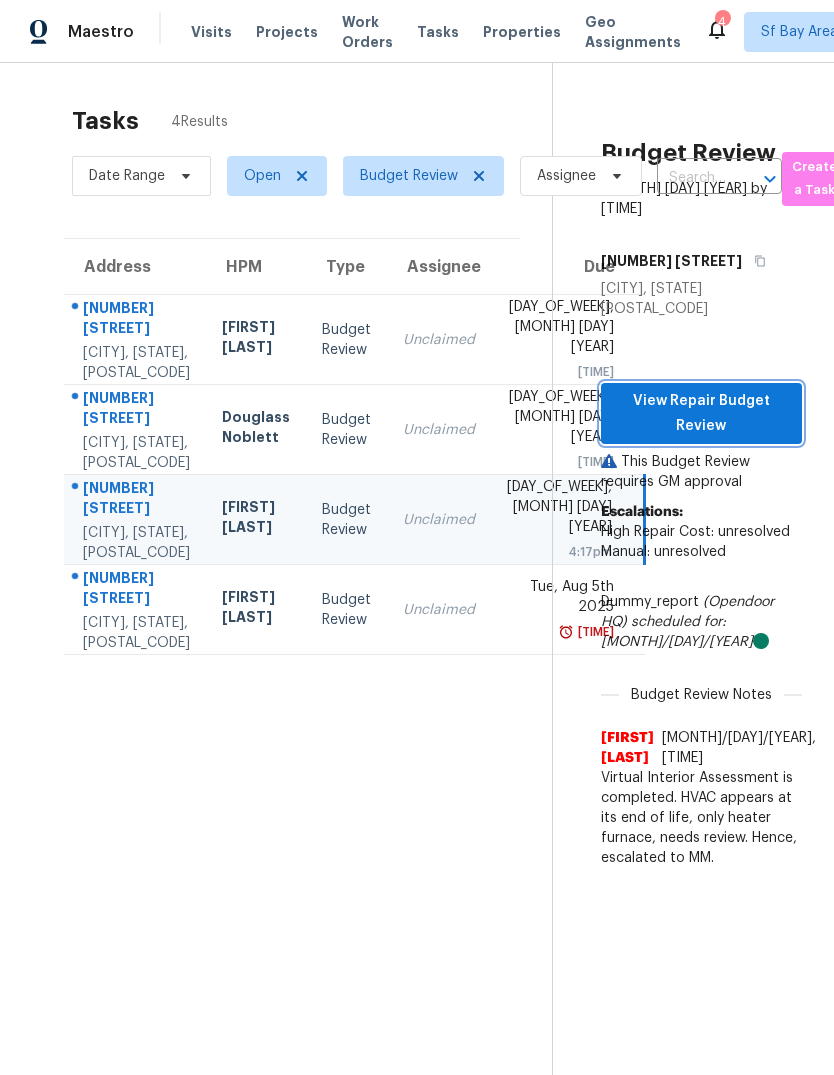 click on "View Repair Budget Review" at bounding box center [701, 413] 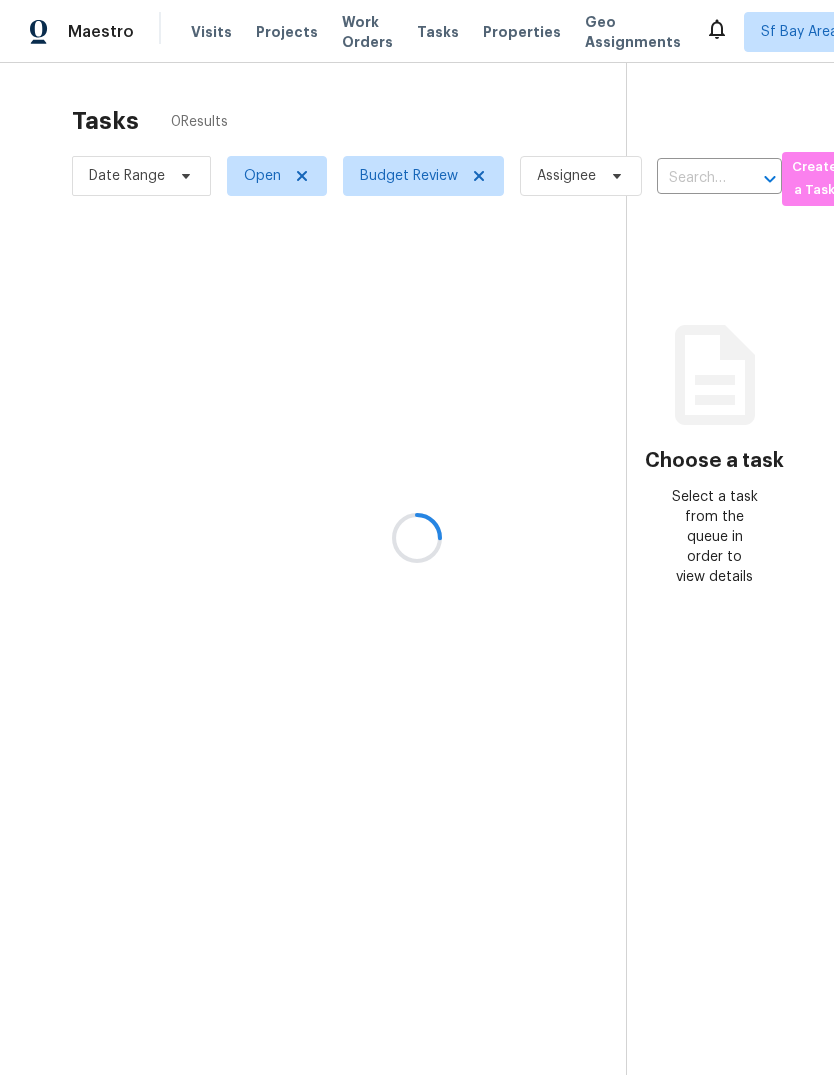 scroll, scrollTop: 0, scrollLeft: 0, axis: both 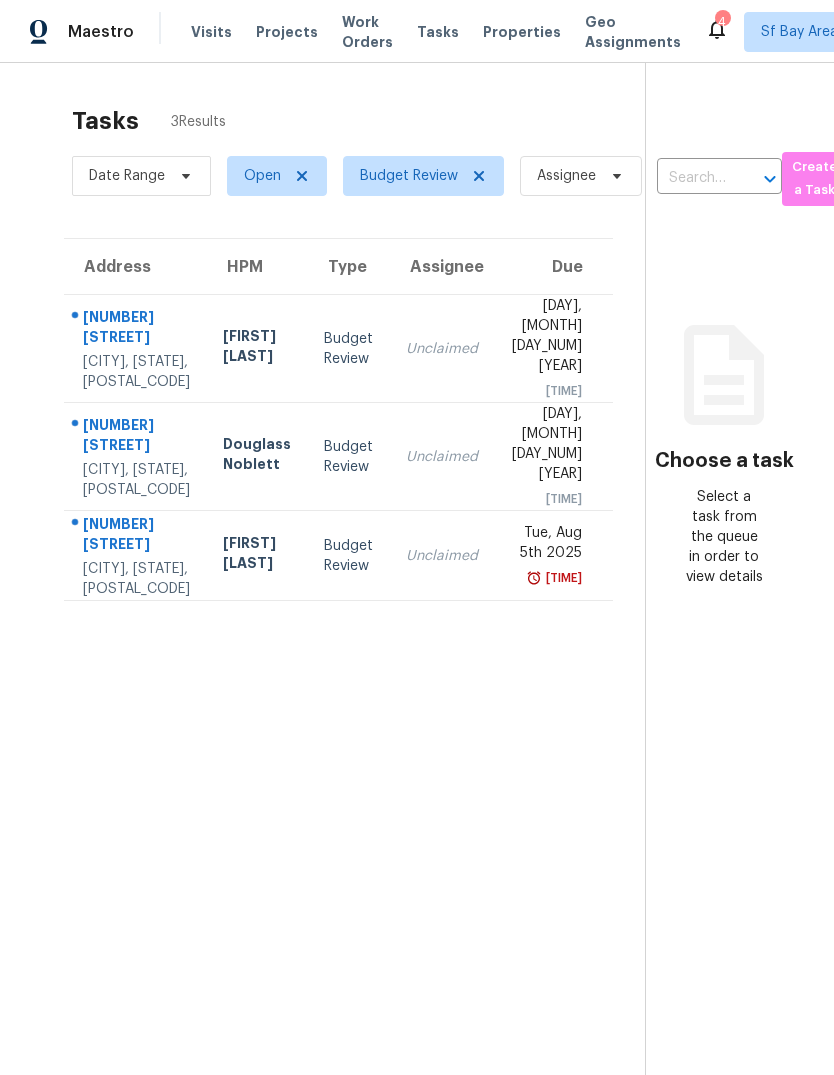click on "Elk Grove, CA, 95758" at bounding box center [137, 480] 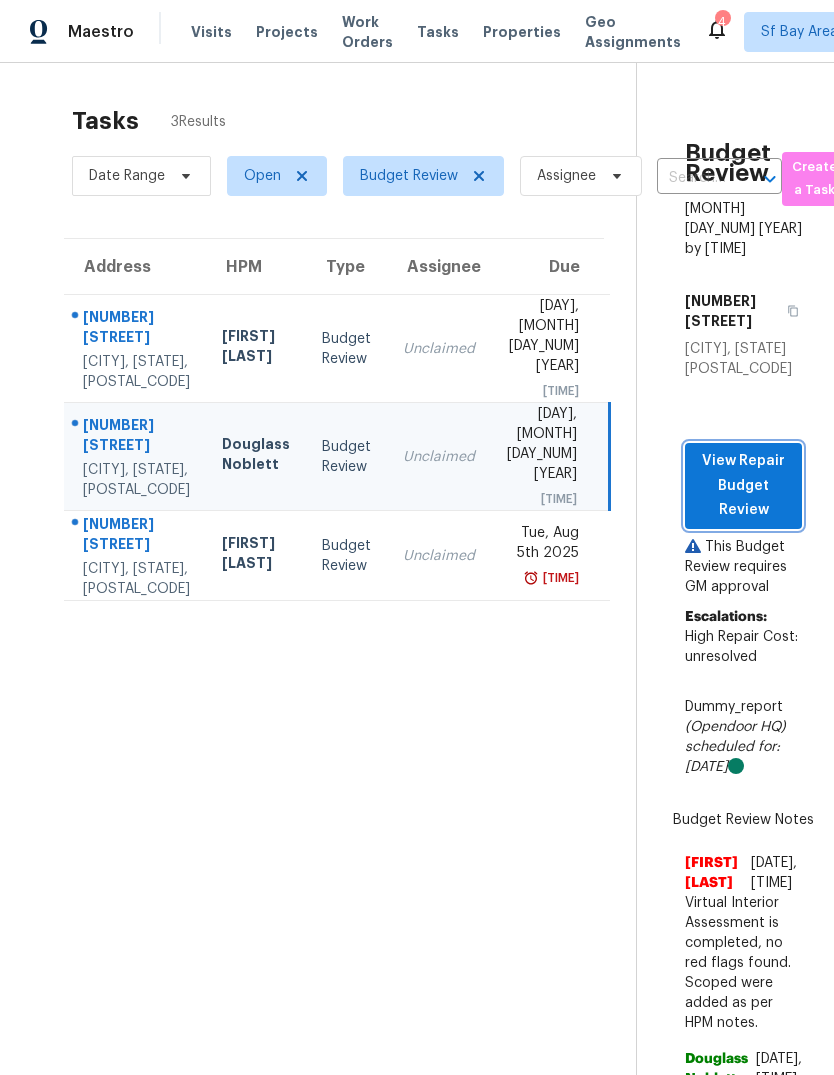click on "View Repair Budget Review" at bounding box center (743, 486) 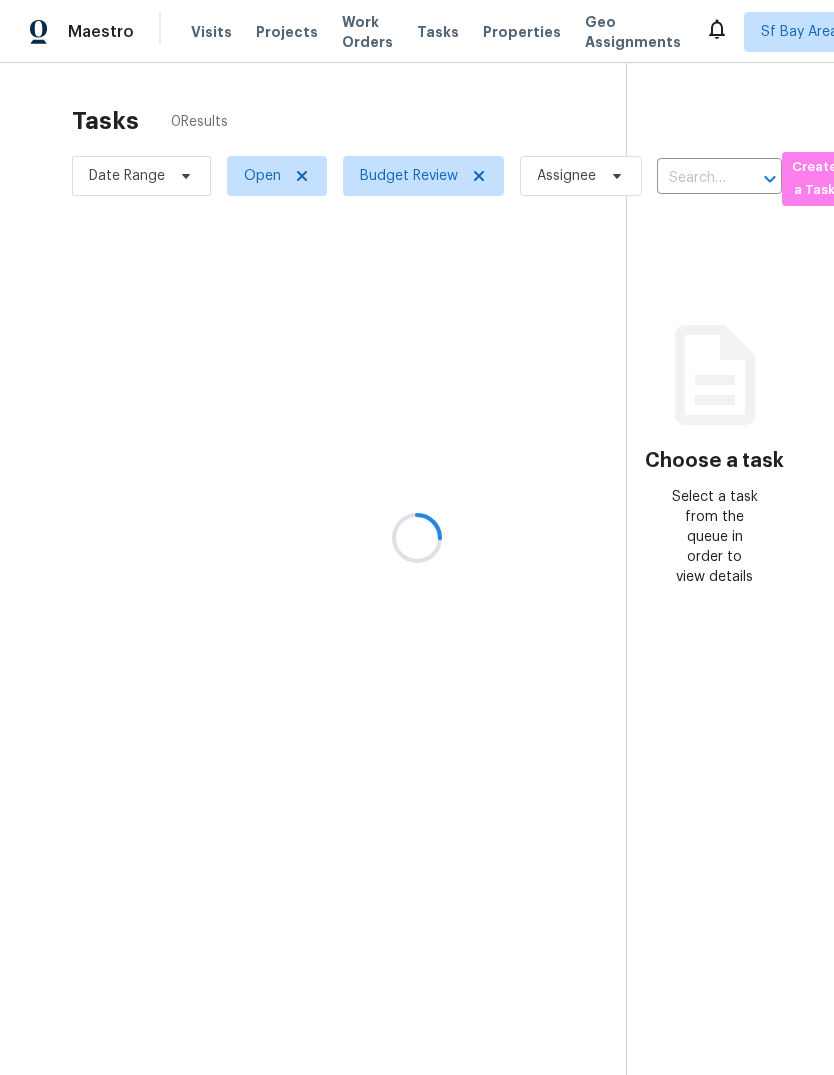scroll, scrollTop: 0, scrollLeft: 0, axis: both 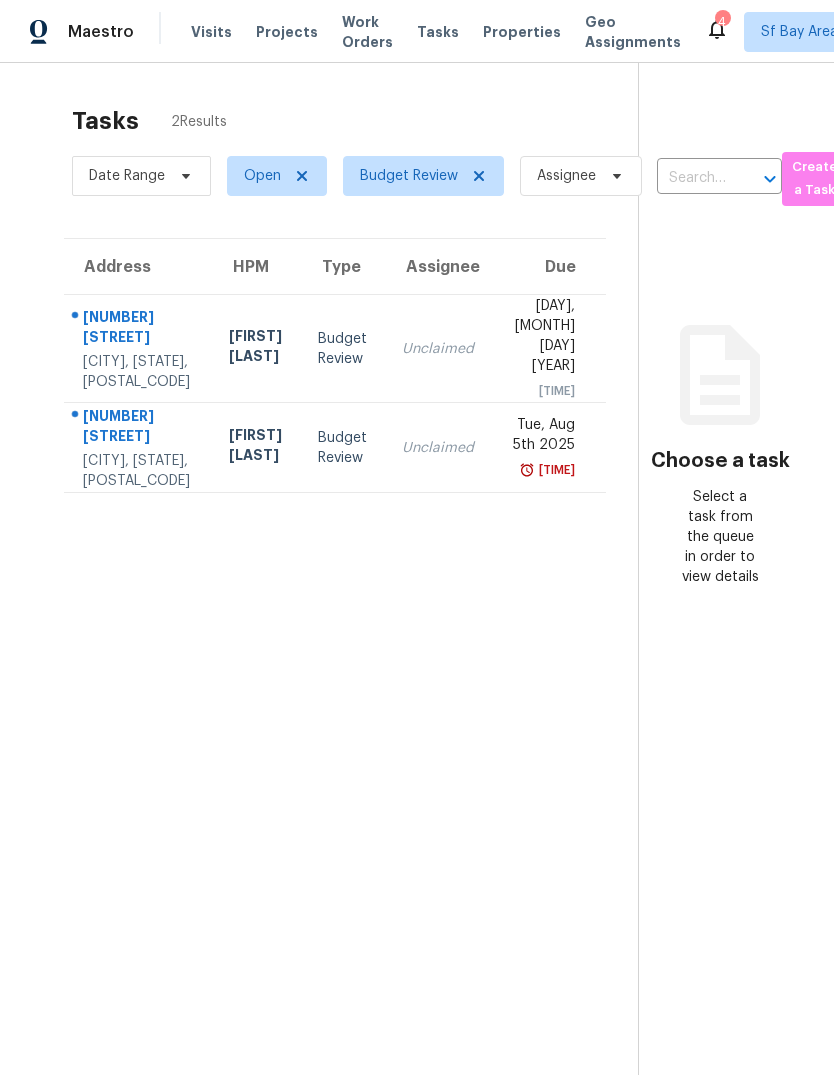 click on "[NUMBER] [STREET]" at bounding box center (140, 329) 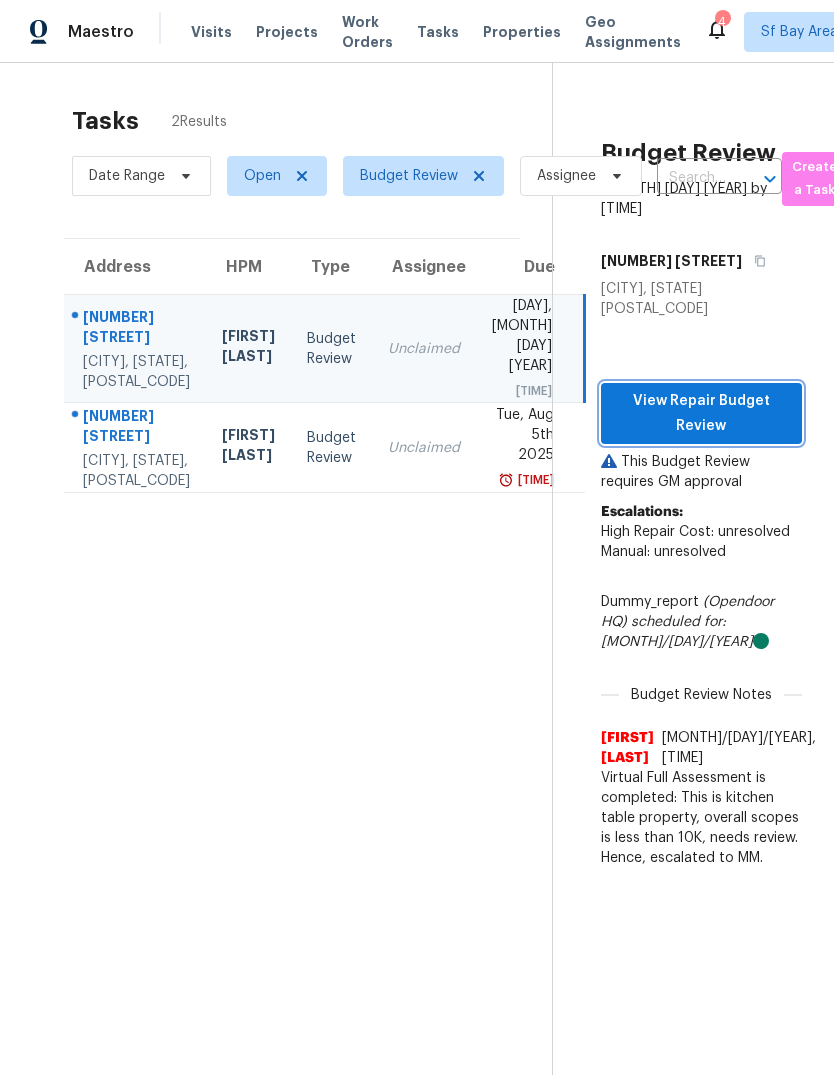 click on "View Repair Budget Review" at bounding box center [701, 413] 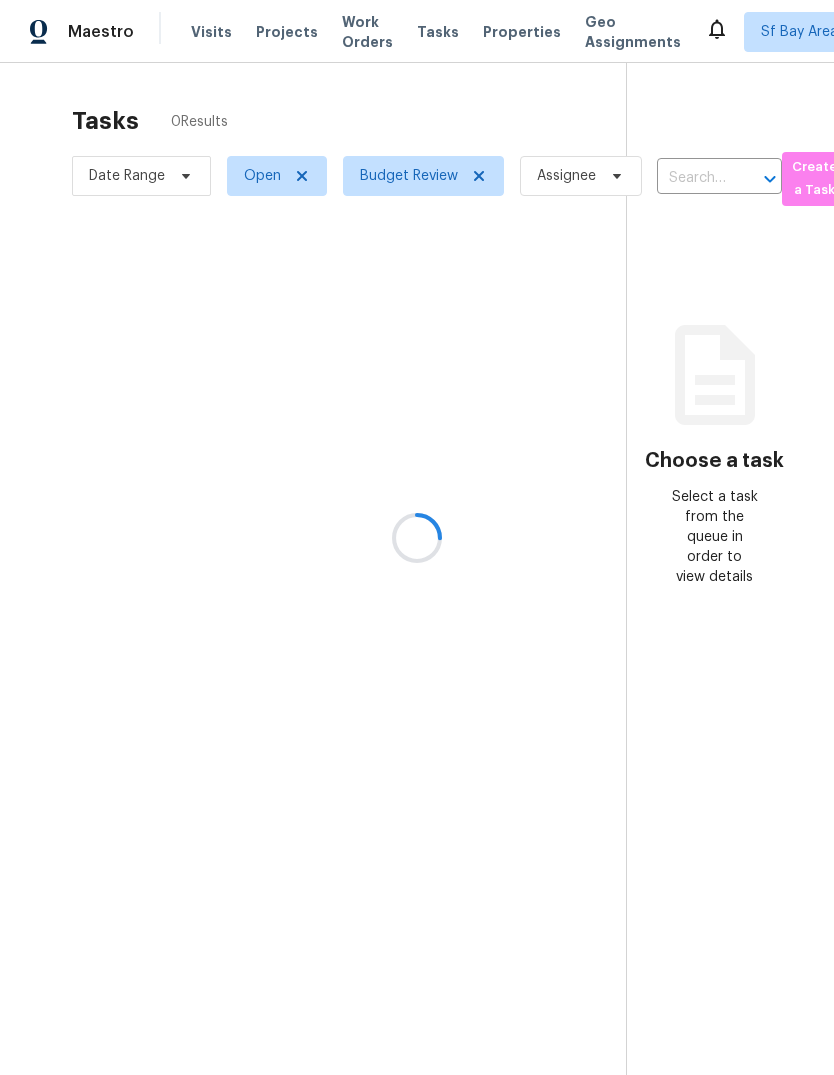 scroll, scrollTop: 0, scrollLeft: 0, axis: both 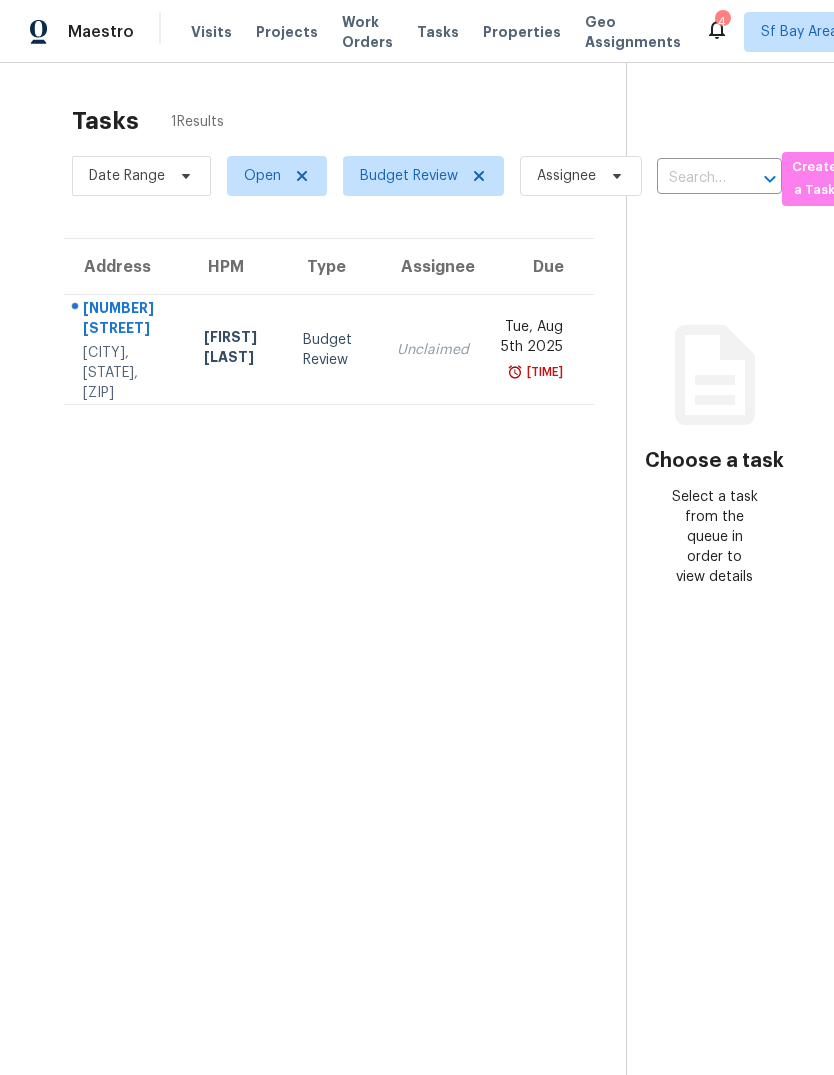 click on "Projects" at bounding box center (287, 32) 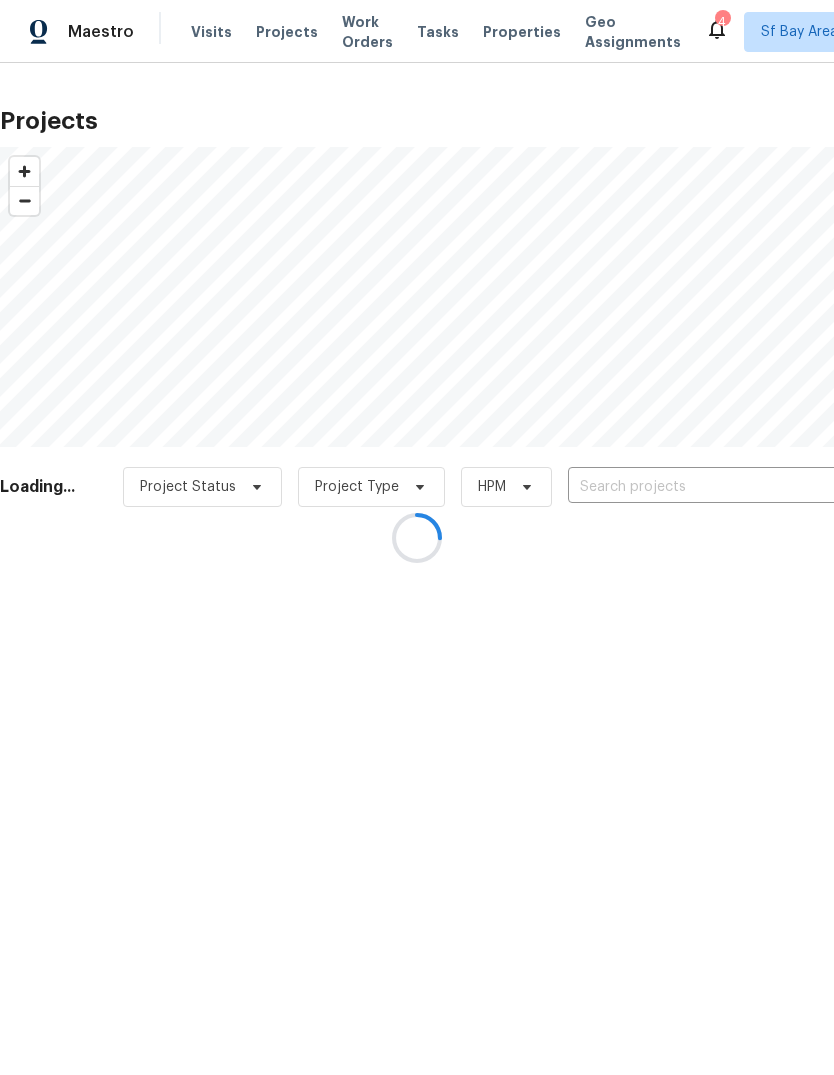 click at bounding box center [417, 537] 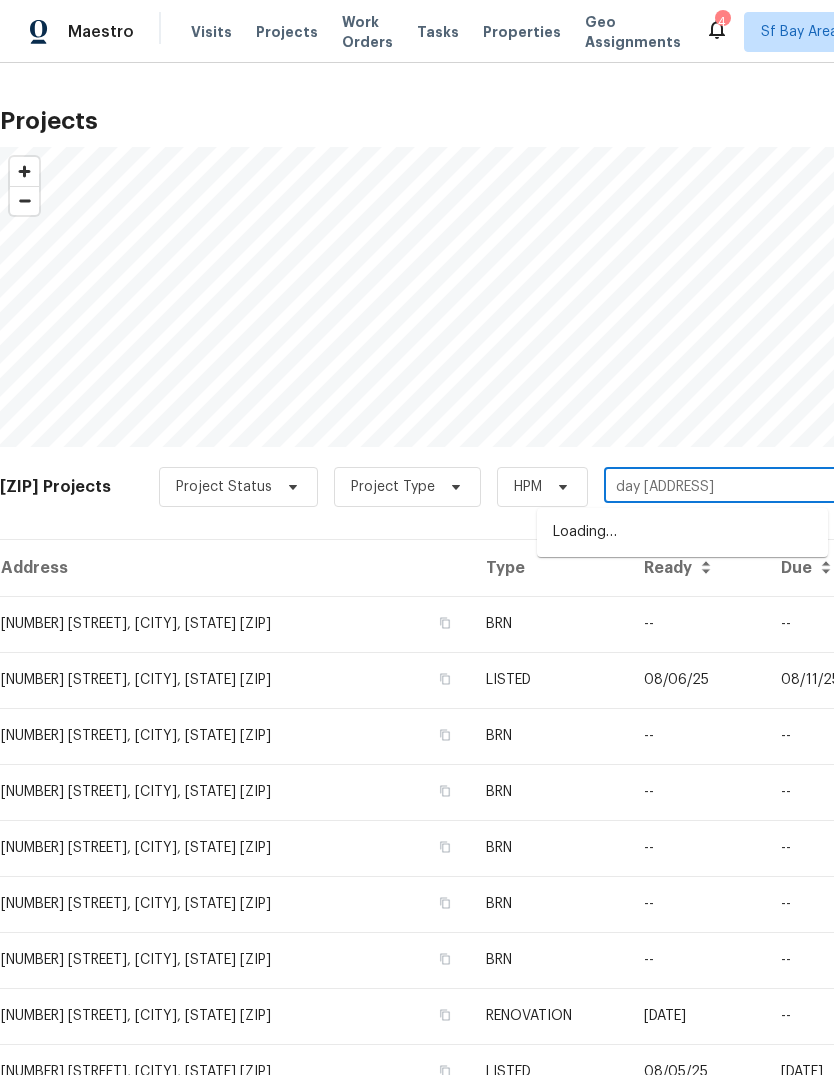 type on "day ave" 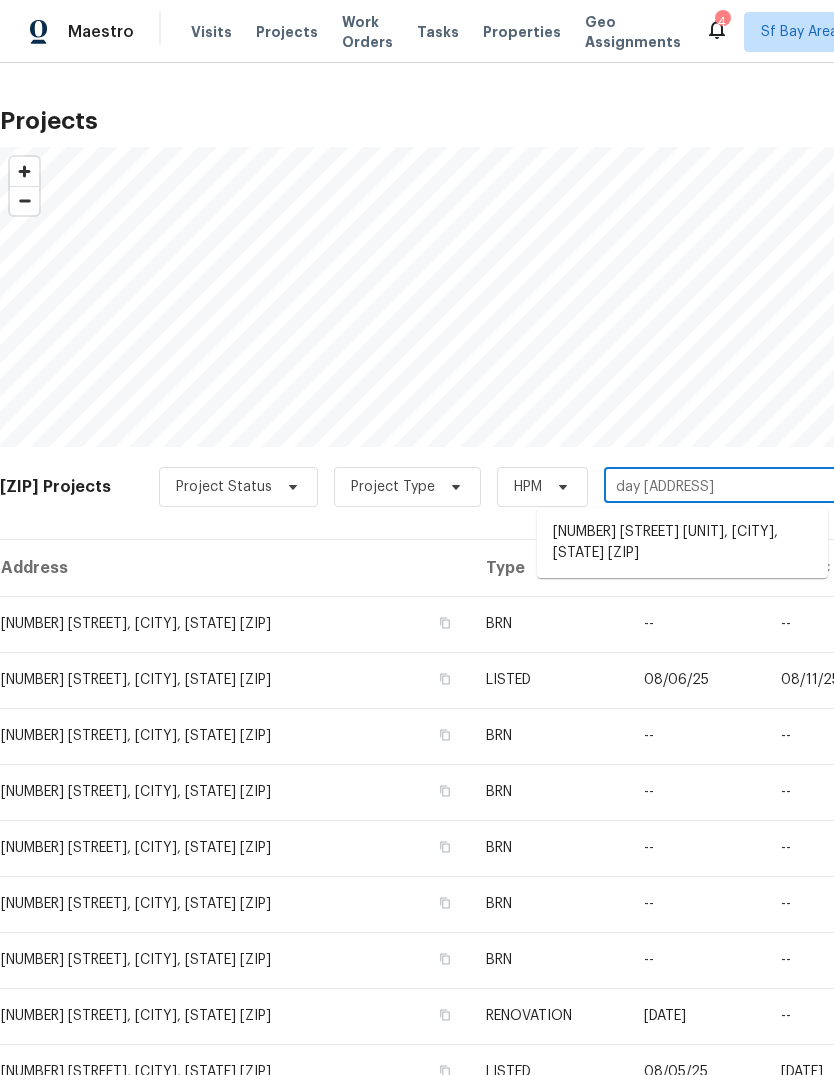 click on "1555 Day Ave Unit A, San Mateo, CA 94403" at bounding box center (682, 543) 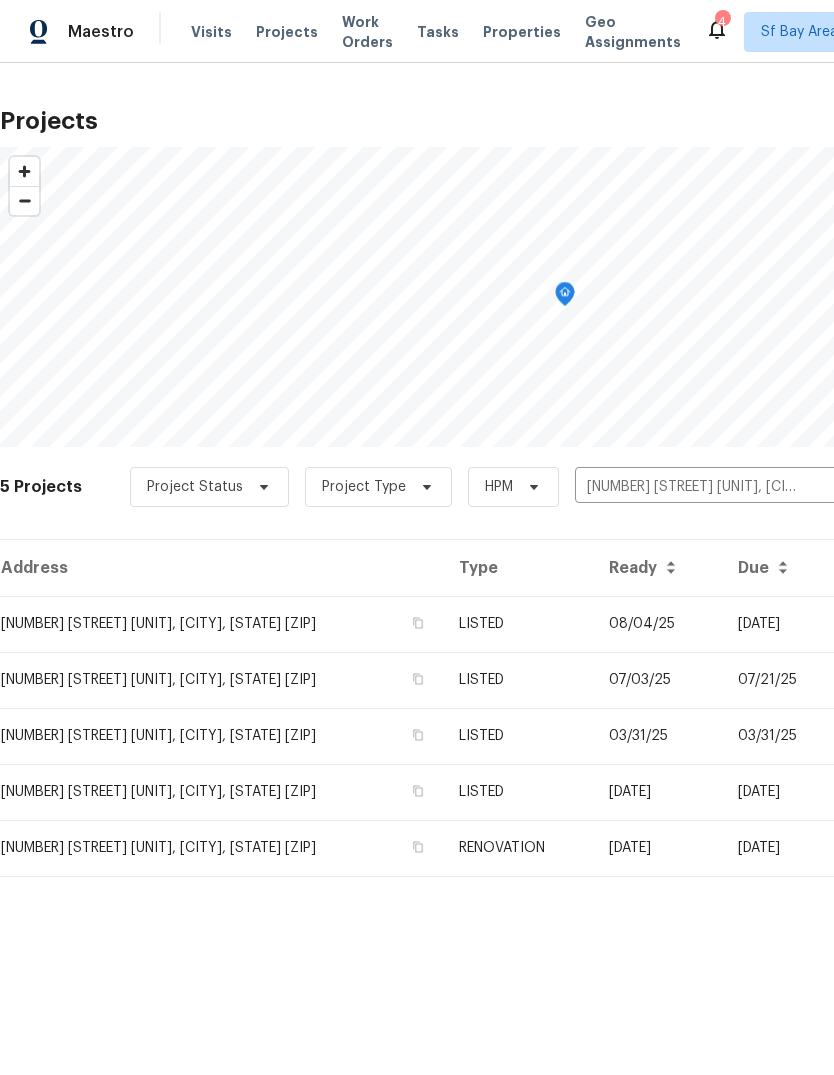 click on "1555 Day Ave Unit A, San Mateo, CA 94403" at bounding box center (221, 680) 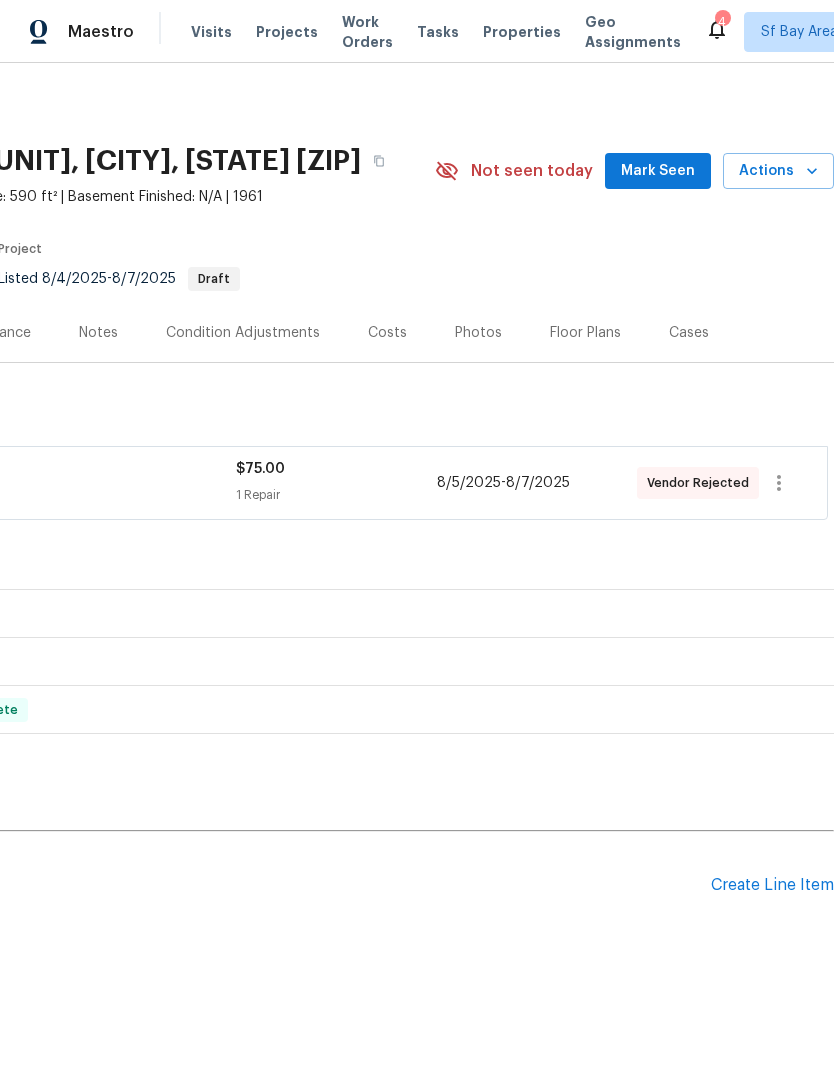scroll, scrollTop: 0, scrollLeft: 296, axis: horizontal 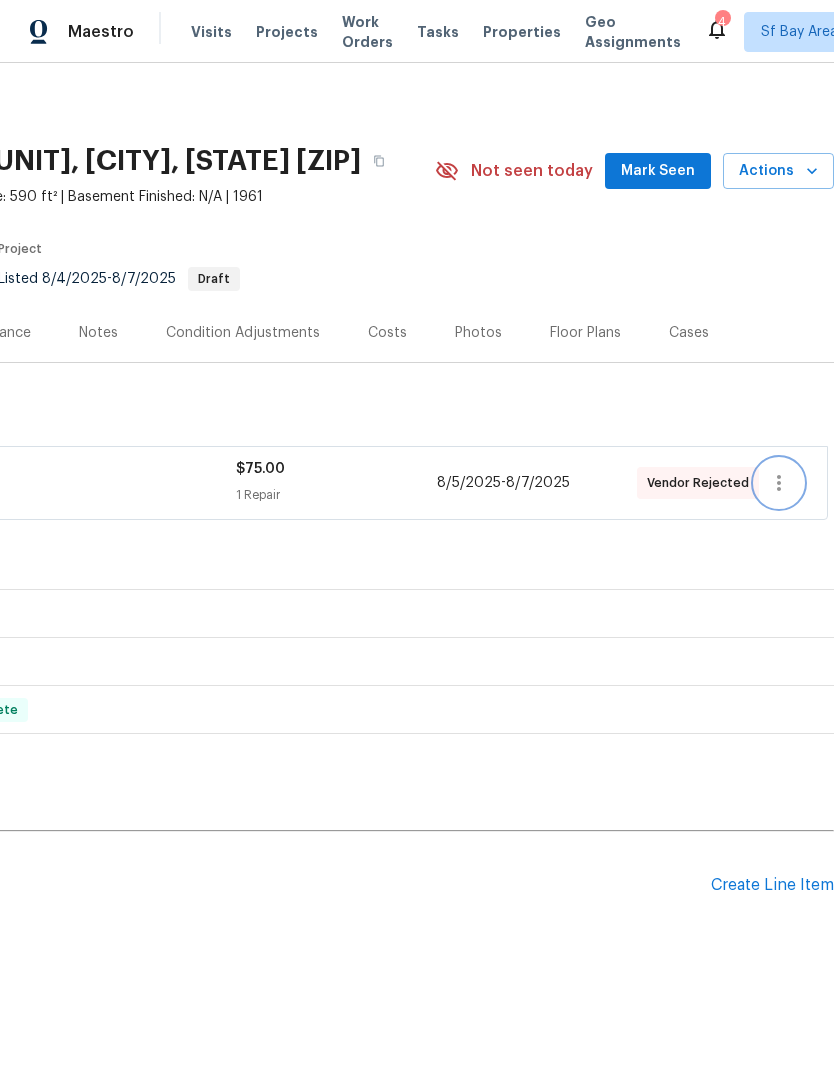 click 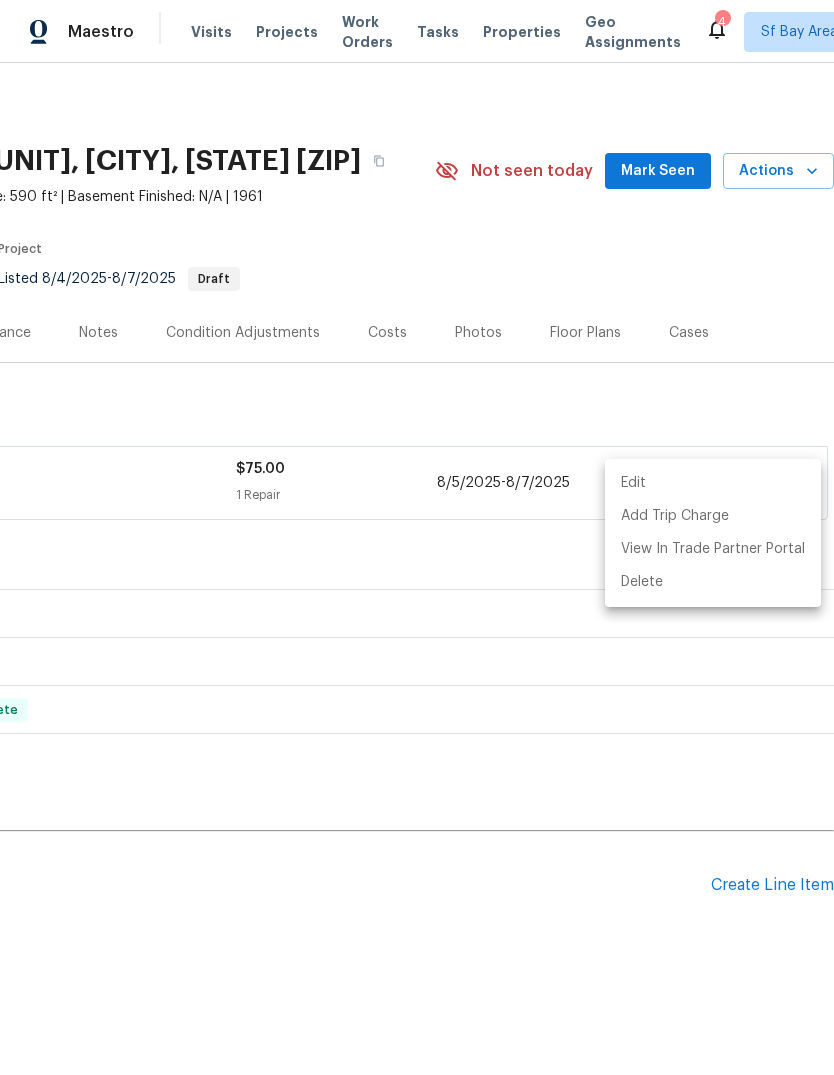 click on "Edit" at bounding box center (713, 483) 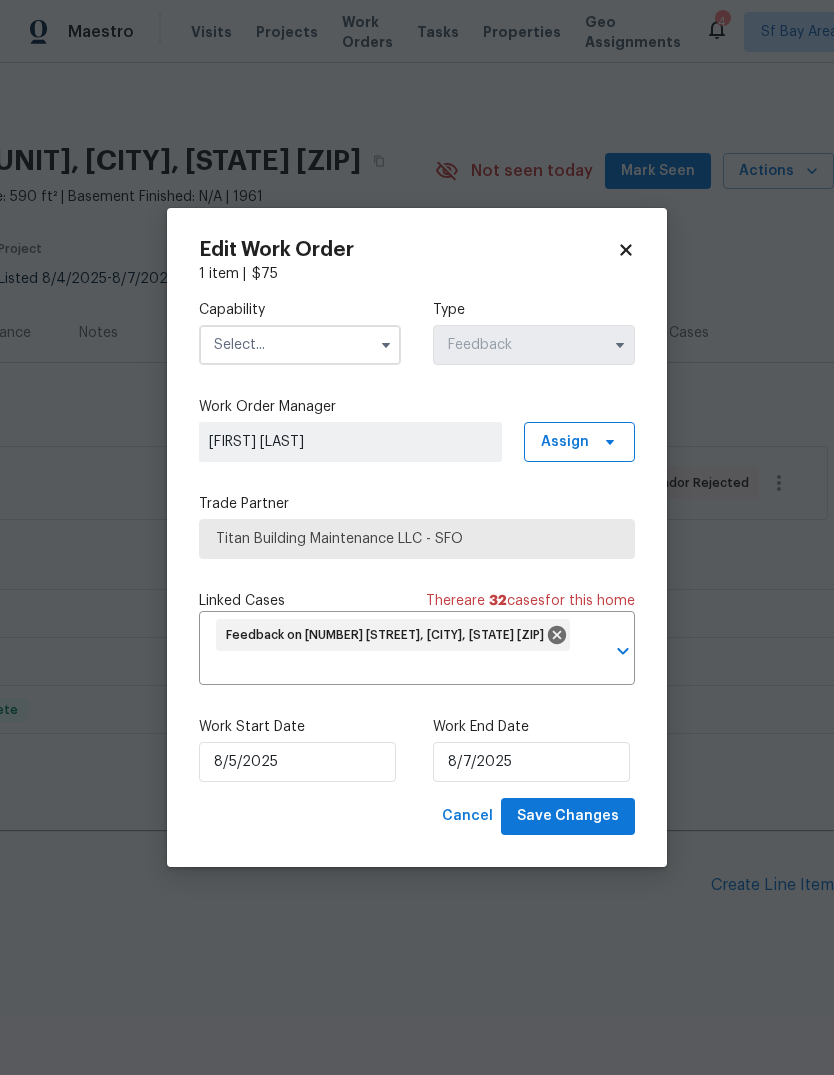 click at bounding box center [300, 345] 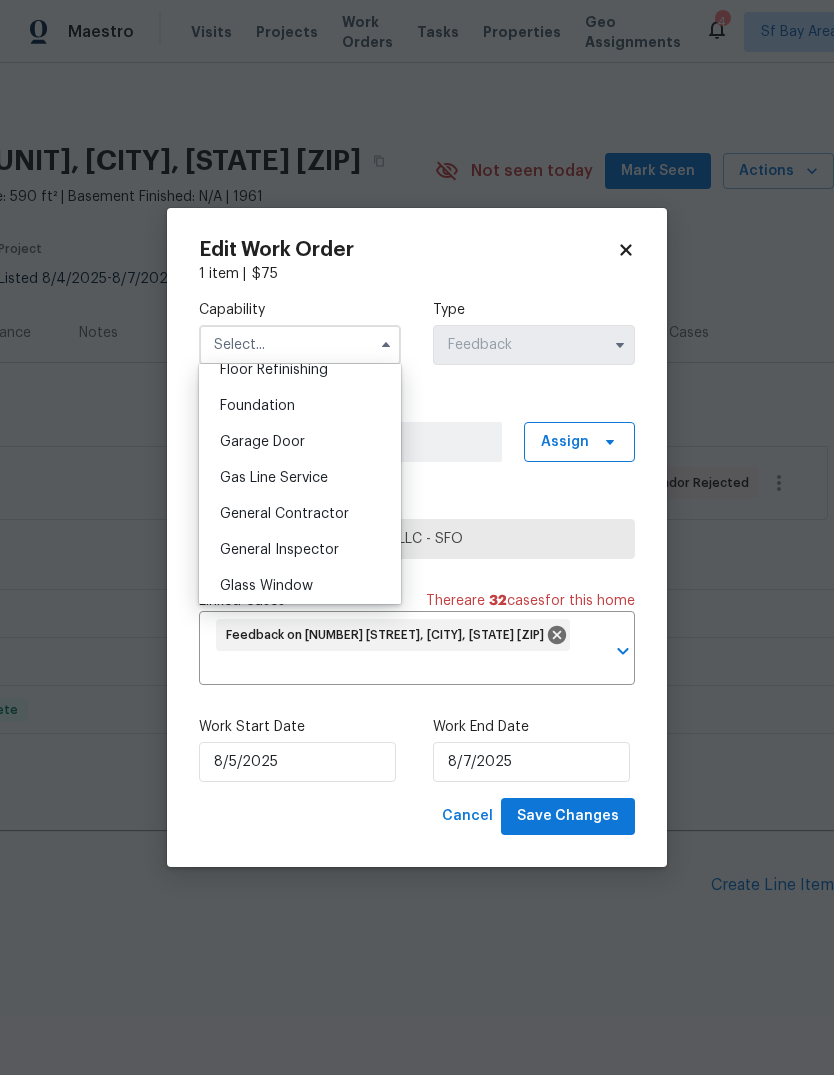 scroll, scrollTop: 830, scrollLeft: 0, axis: vertical 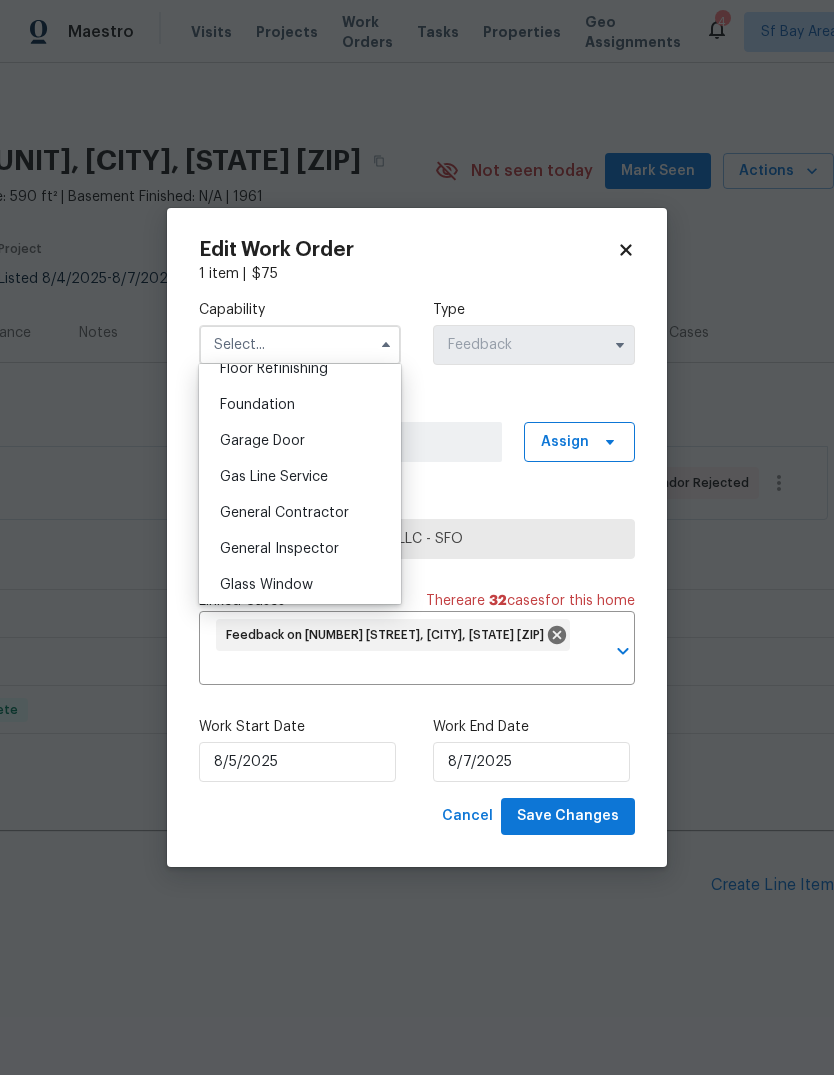 click on "General Contractor" at bounding box center (300, 513) 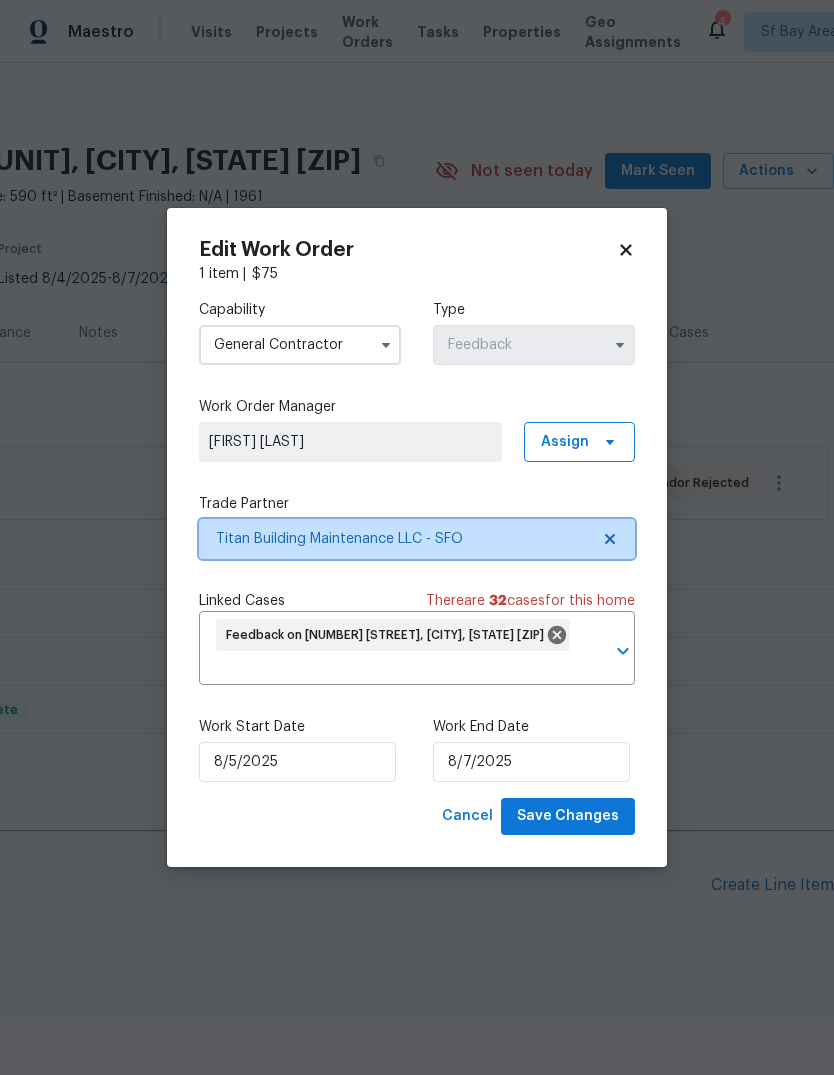 click on "Titan Building Maintenance LLC - SFO" at bounding box center [402, 539] 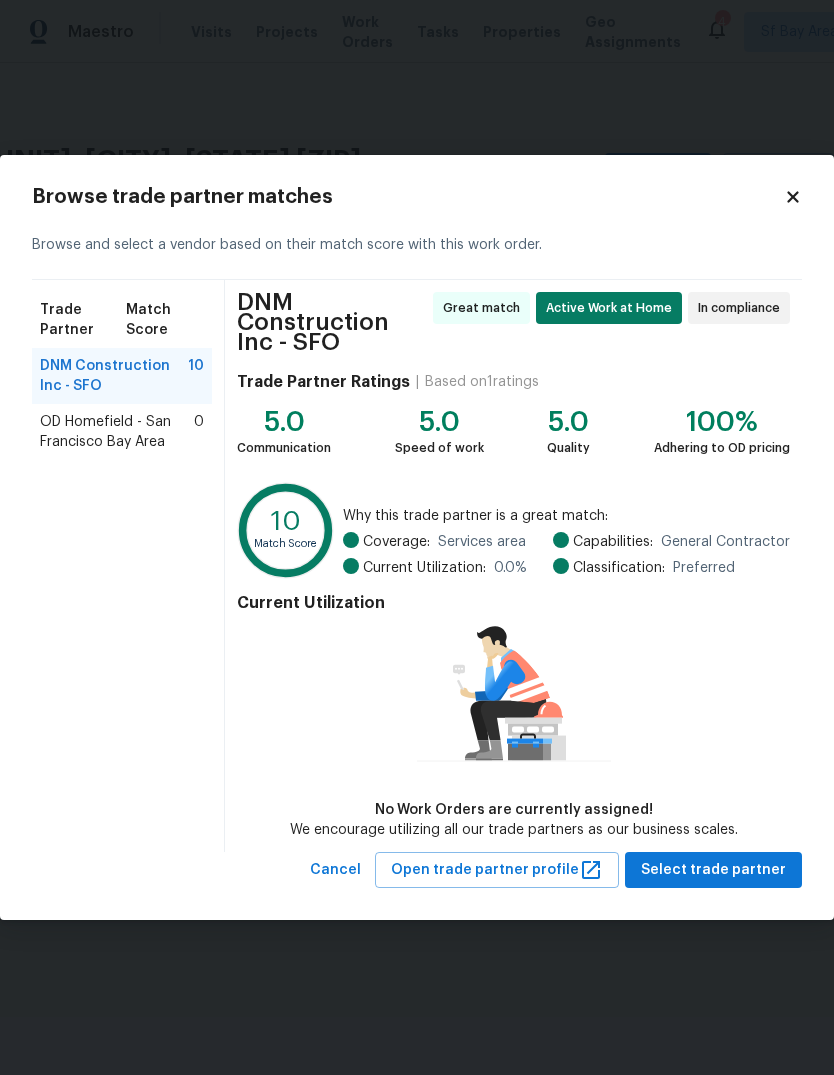 click on "No Work Orders are currently assigned! We encourage utilizing all our trade partners as our business scales." at bounding box center (514, 730) 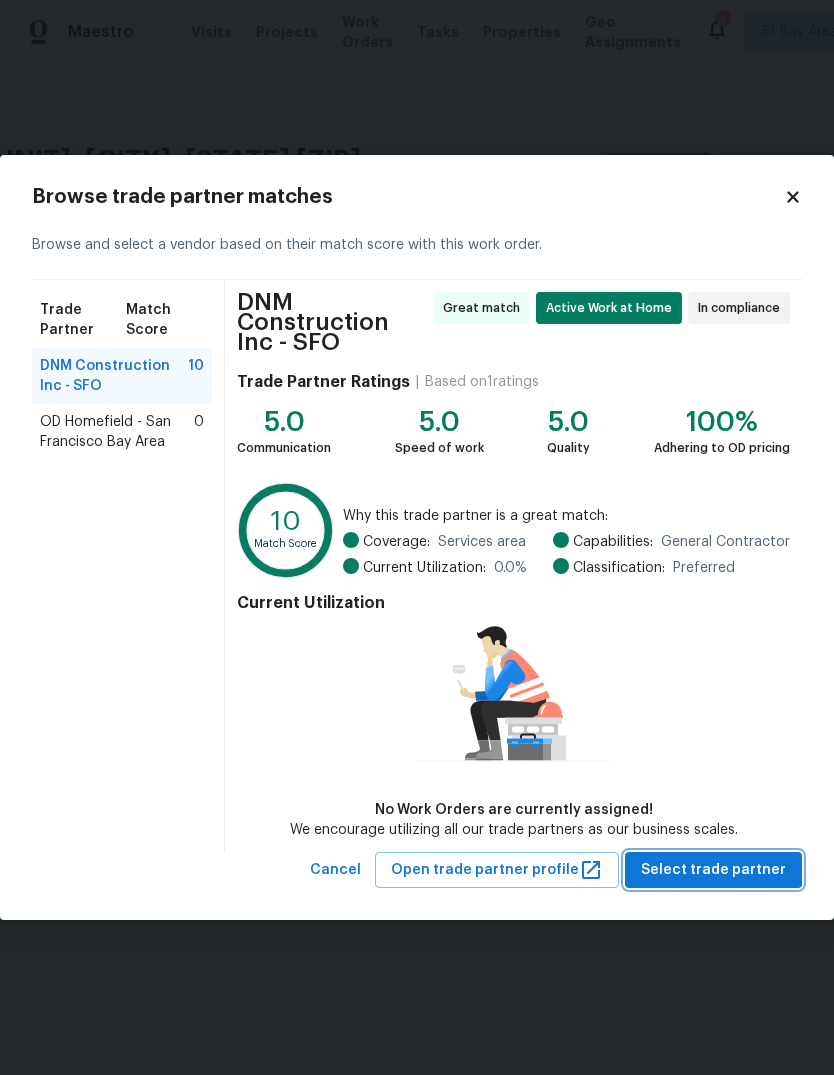 click on "Select trade partner" at bounding box center (713, 870) 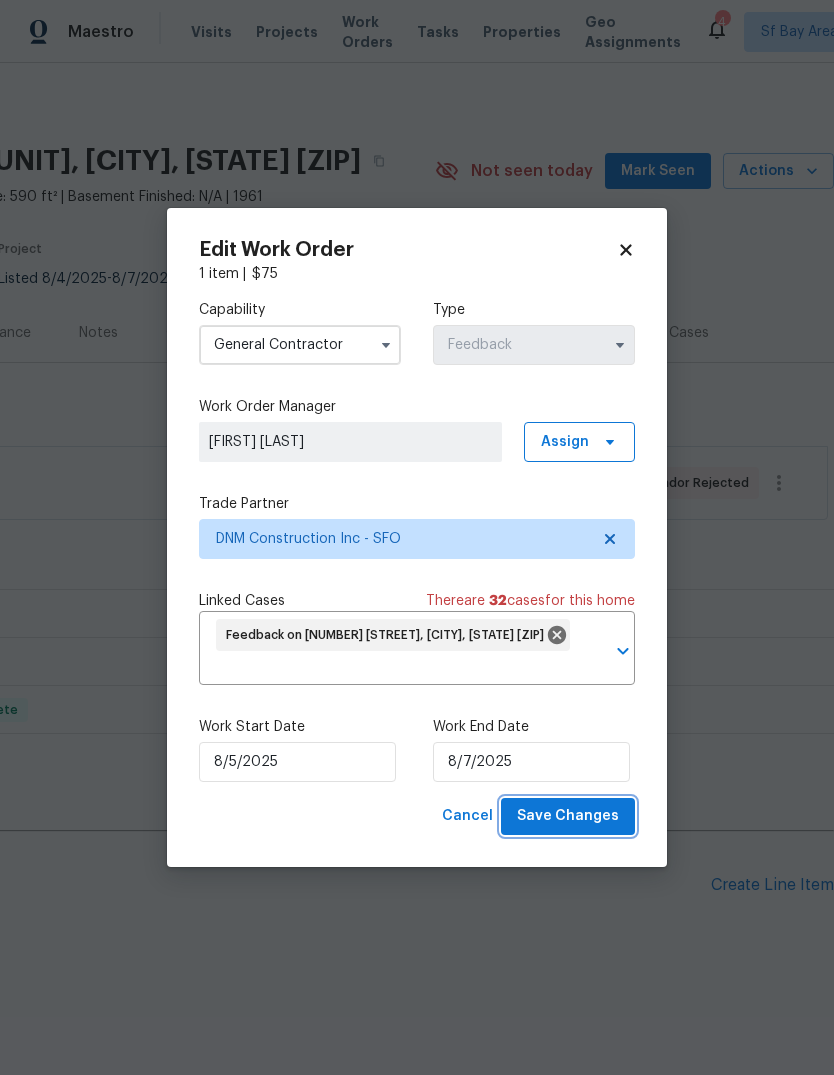 click on "Save Changes" at bounding box center (568, 816) 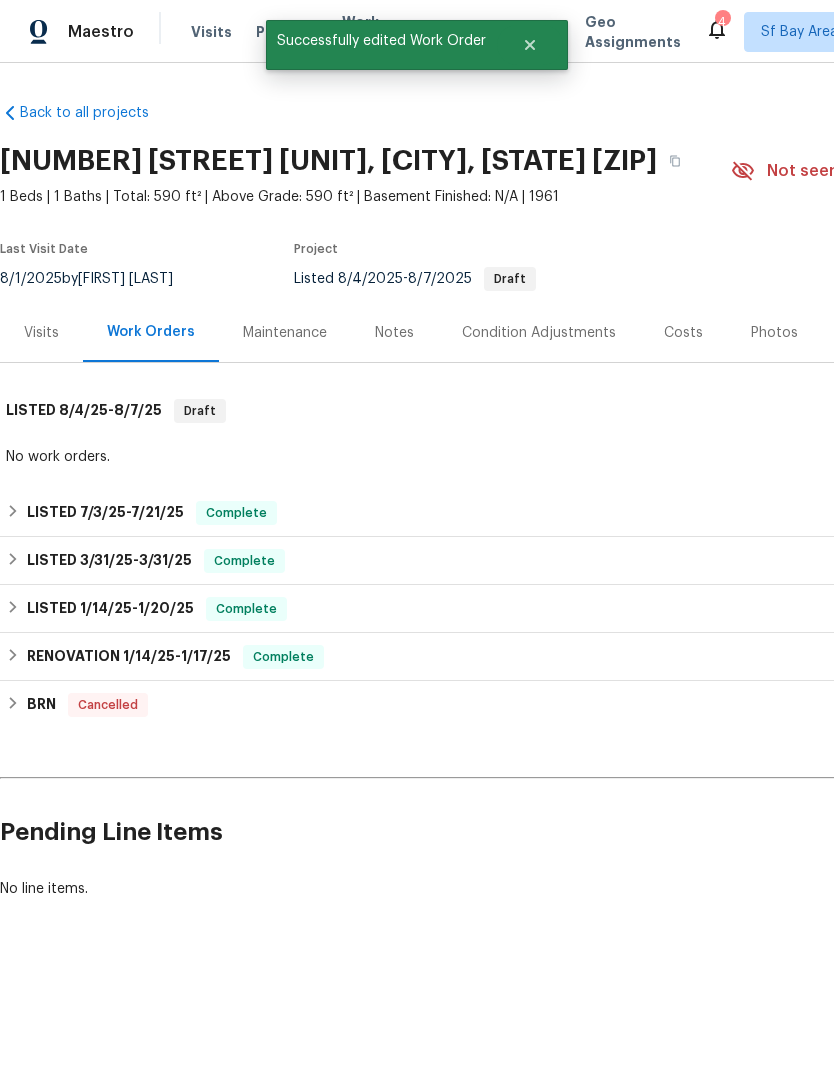 scroll, scrollTop: 0, scrollLeft: 0, axis: both 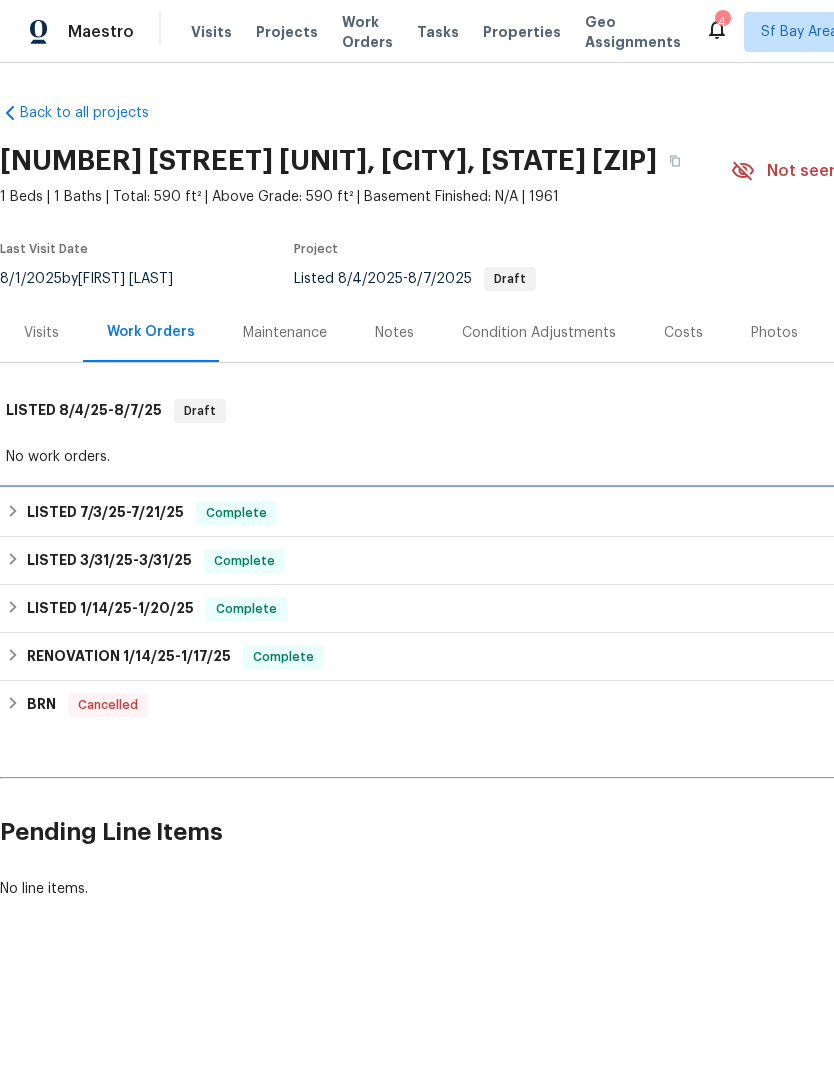 click on "LISTED   7/3/25  -  7/21/25" at bounding box center (105, 513) 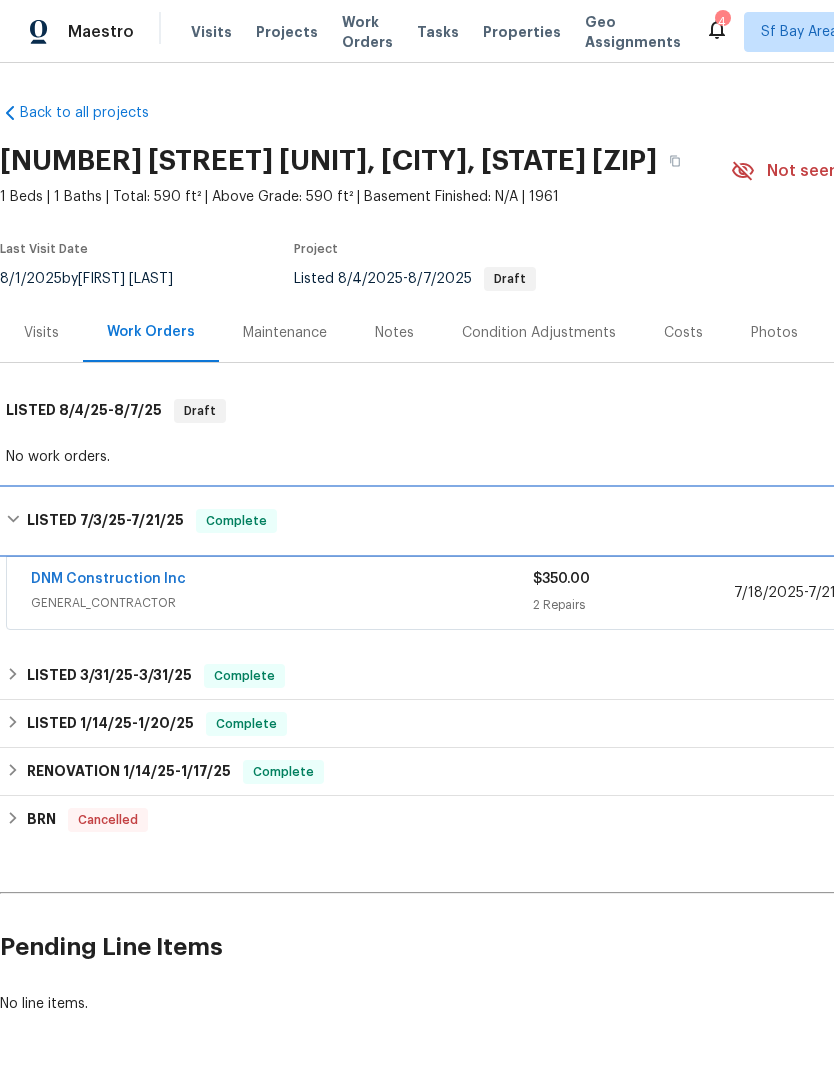 scroll, scrollTop: 0, scrollLeft: 0, axis: both 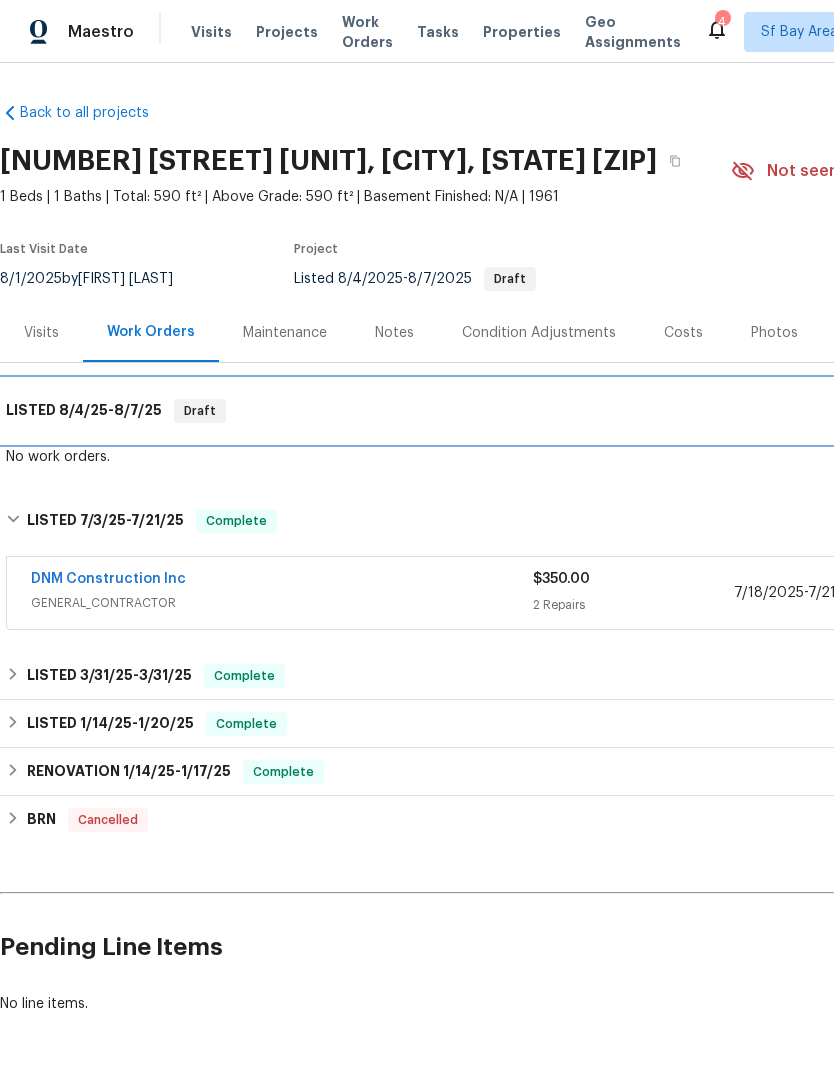 click on "LISTED   8/4/25  -  8/7/25 Draft" at bounding box center [565, 411] 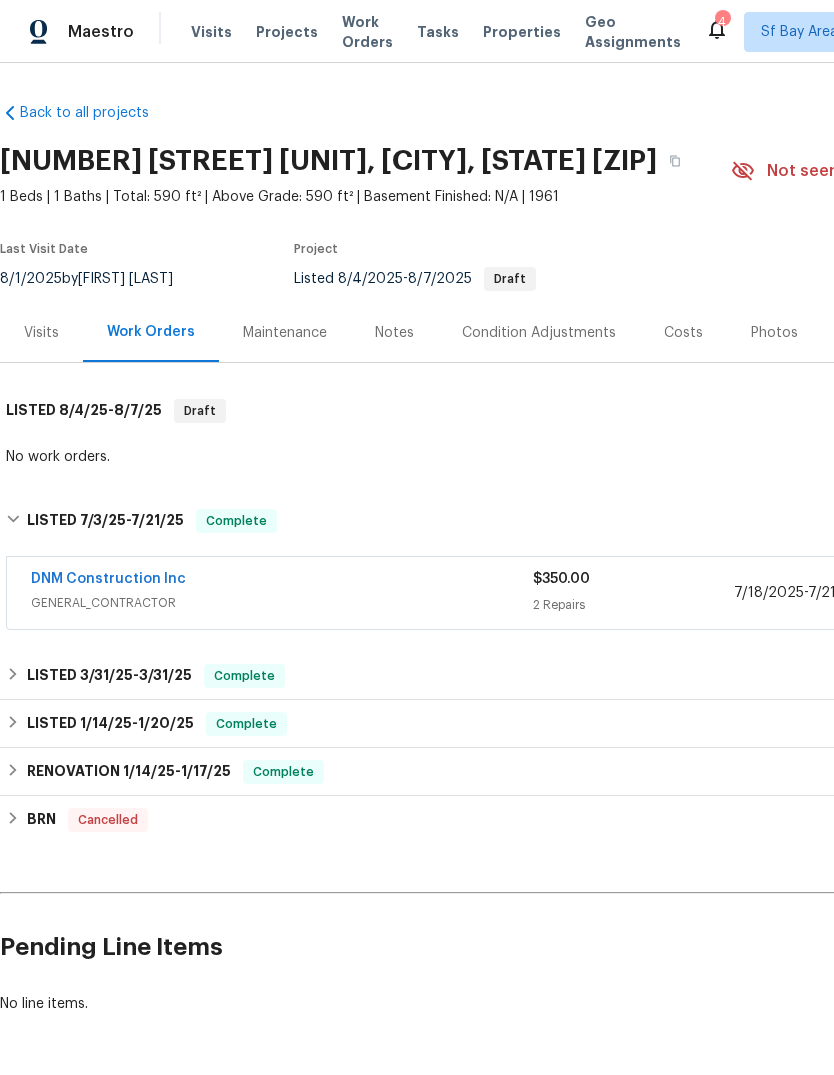 click on "Visits" at bounding box center (41, 333) 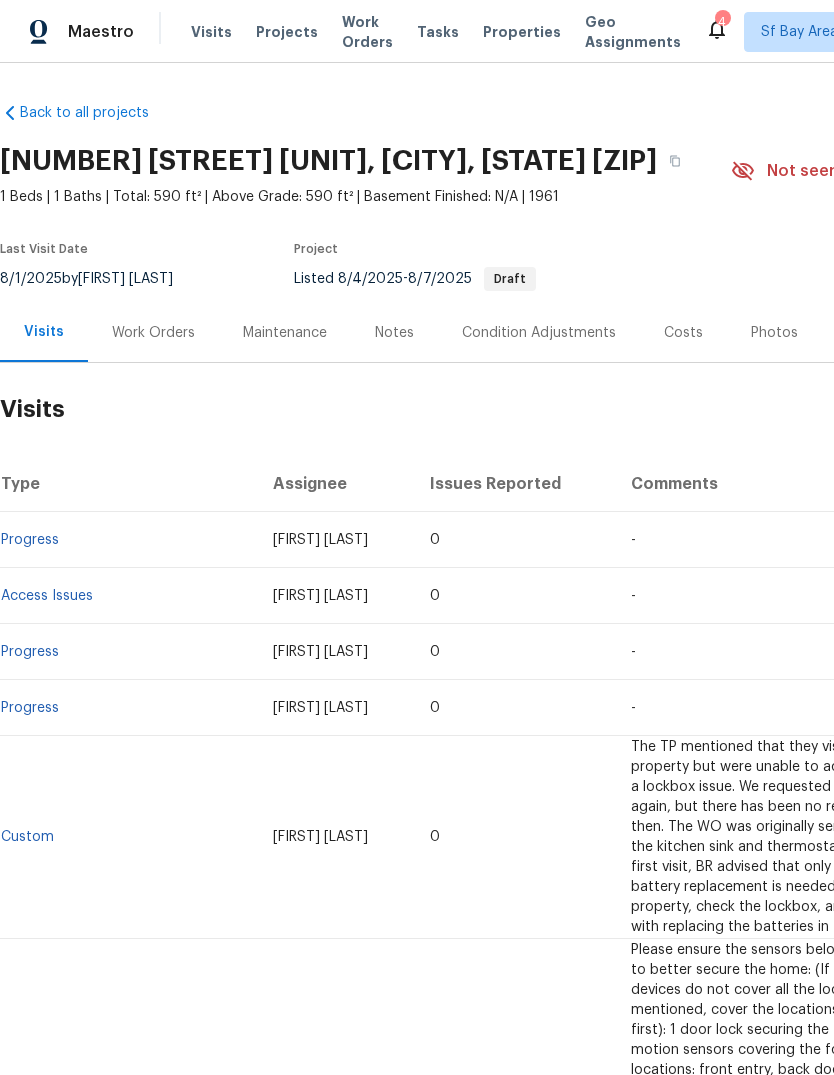 click on "Work Orders" at bounding box center [153, 333] 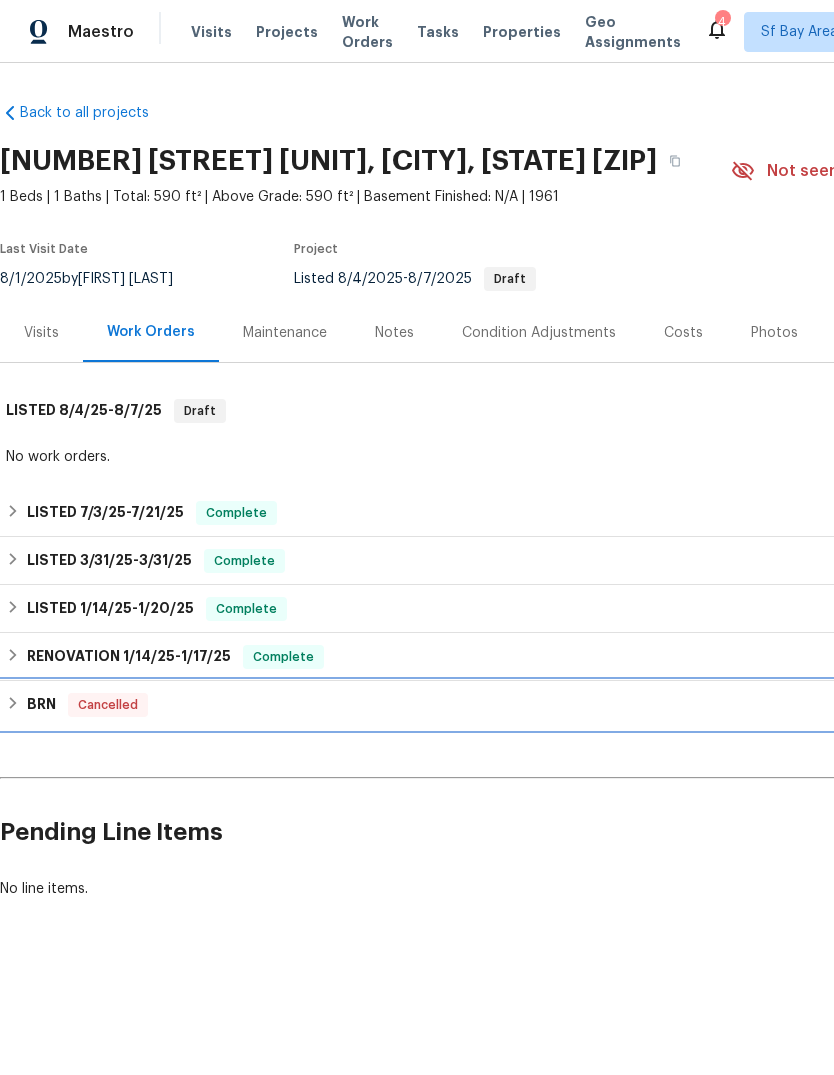 click on "BRN   Cancelled" at bounding box center (565, 705) 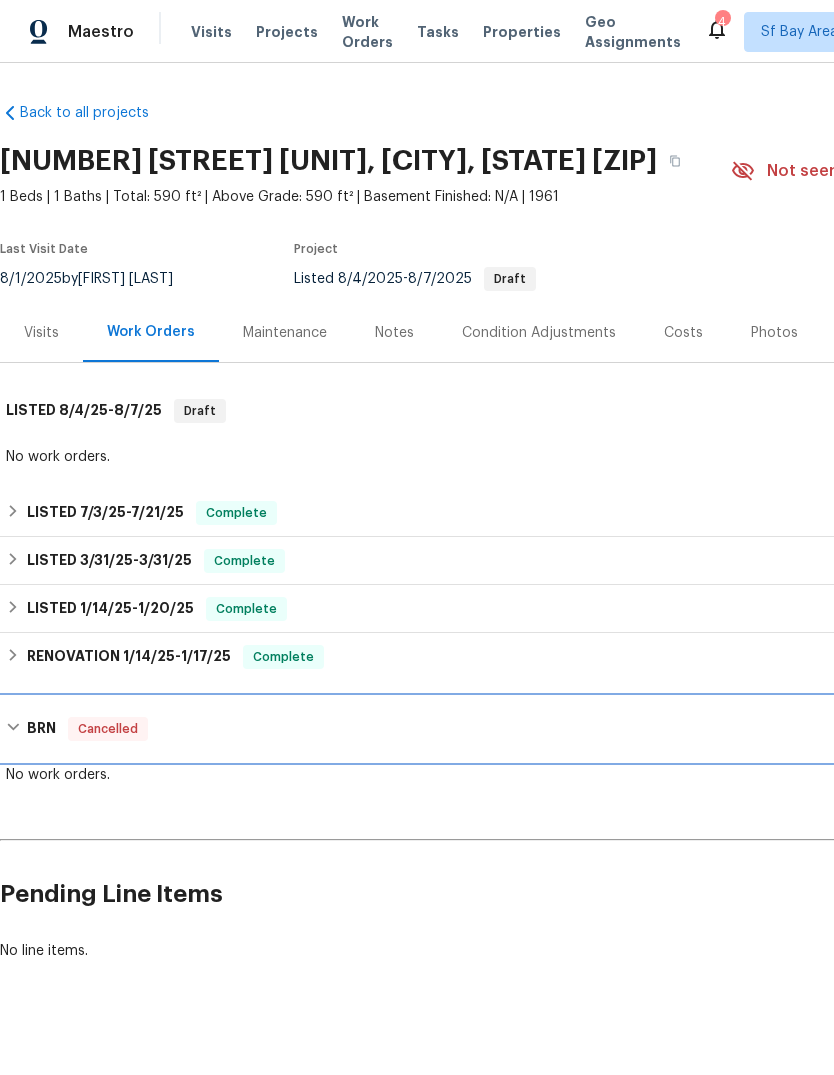 scroll, scrollTop: 0, scrollLeft: 0, axis: both 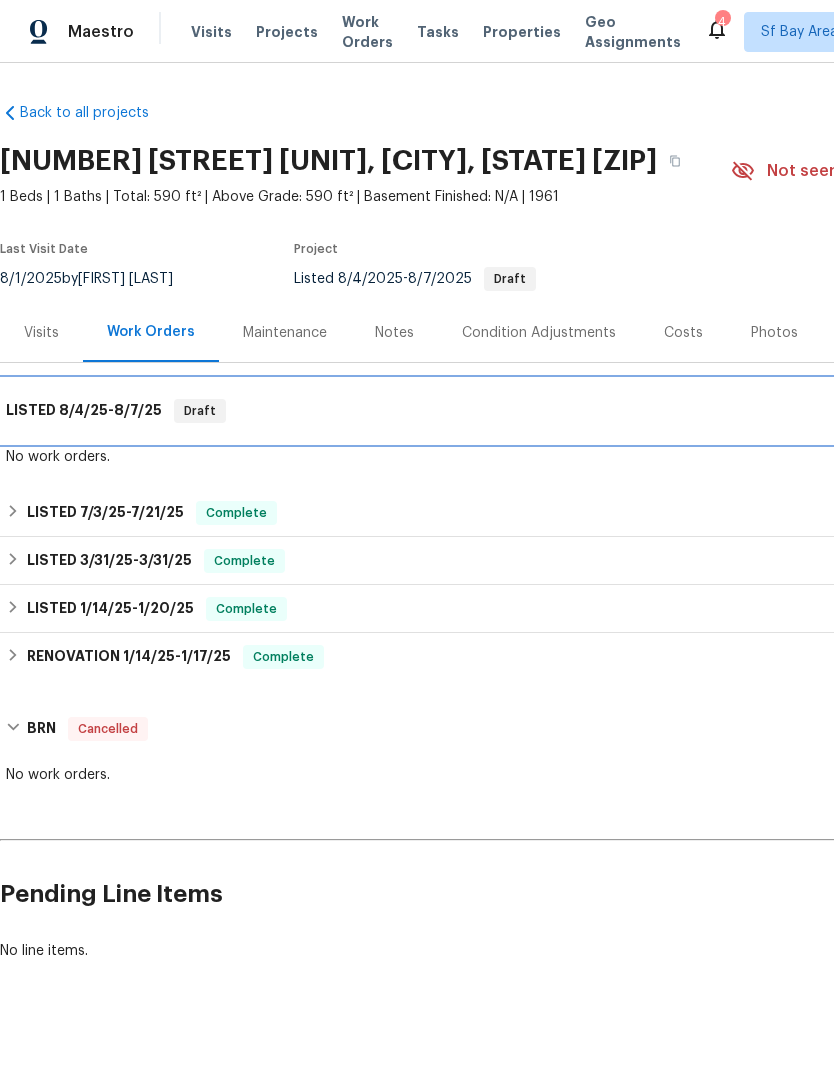 click on "LISTED   8/4/25  -  8/7/25 Draft" at bounding box center (565, 411) 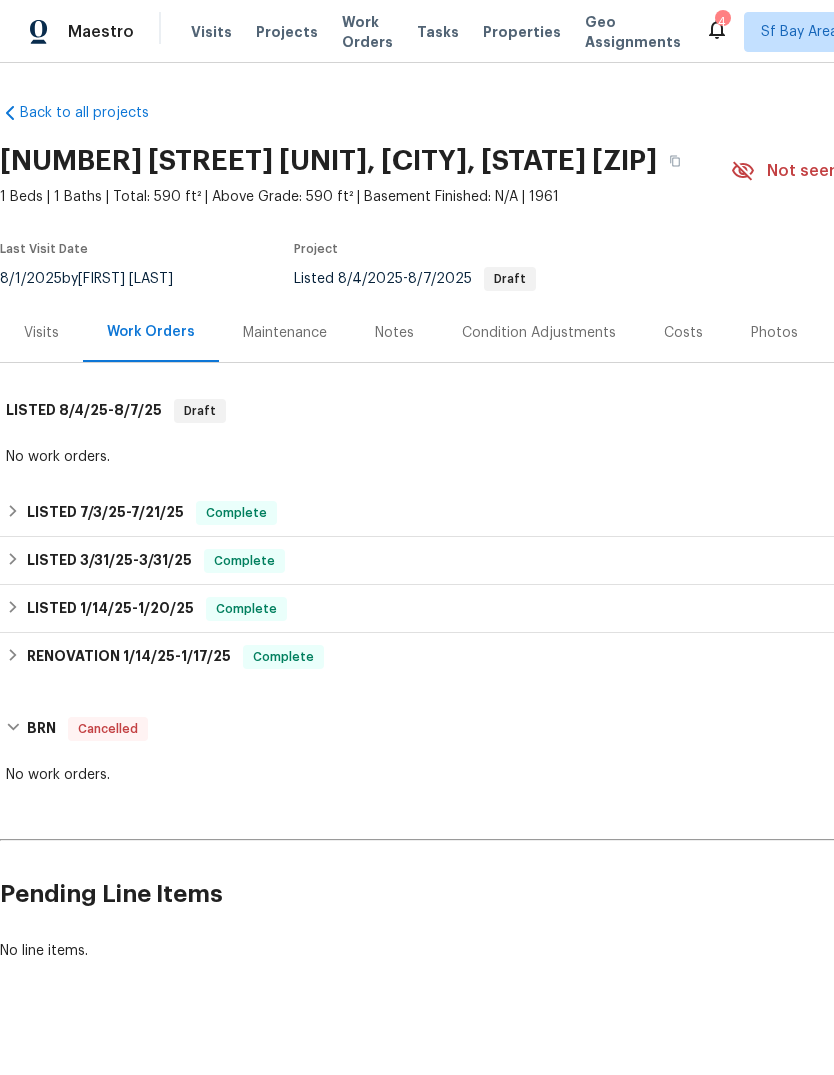 click on "Visits" at bounding box center (41, 333) 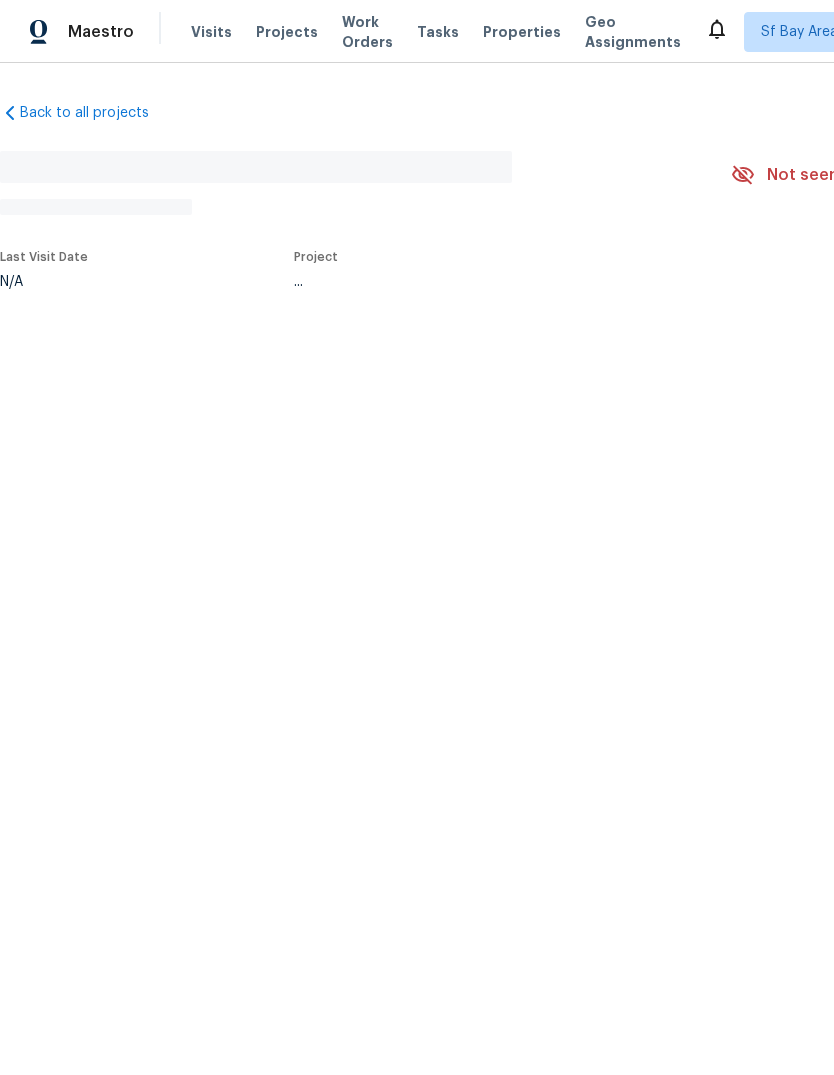 scroll, scrollTop: 0, scrollLeft: 0, axis: both 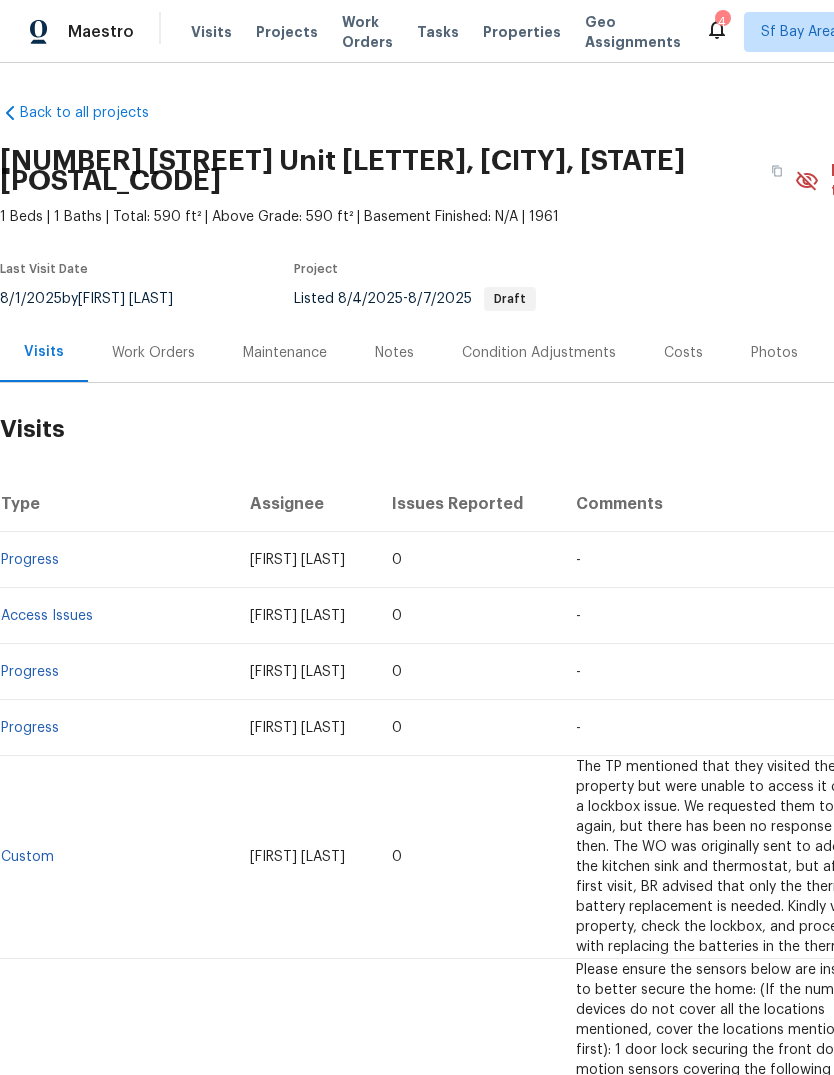 click on "Work Orders" at bounding box center (153, 353) 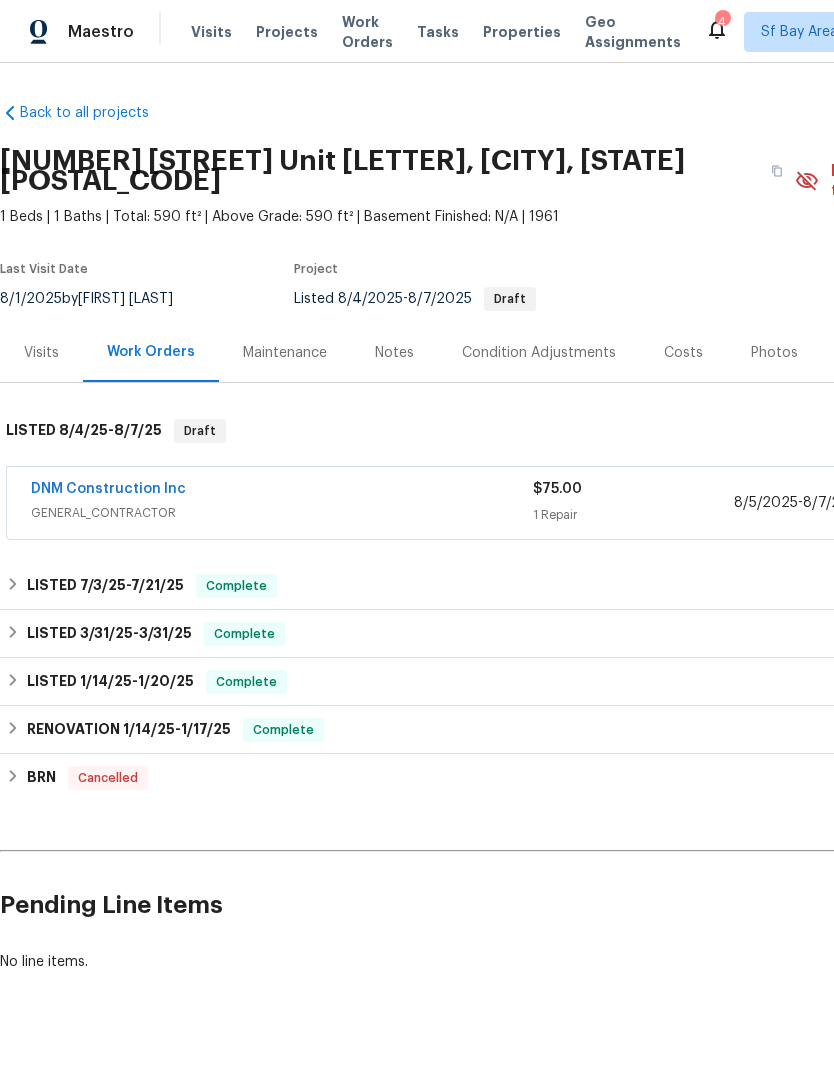 scroll, scrollTop: 0, scrollLeft: 0, axis: both 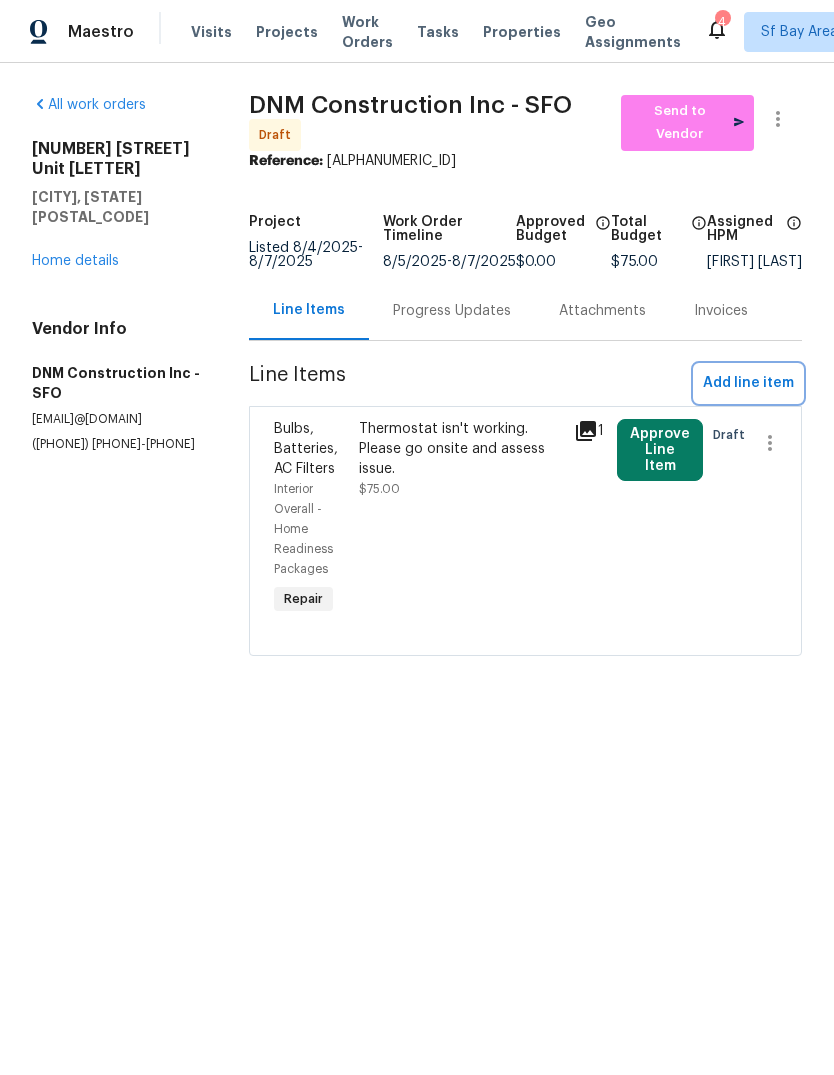 click on "Add line item" at bounding box center [748, 383] 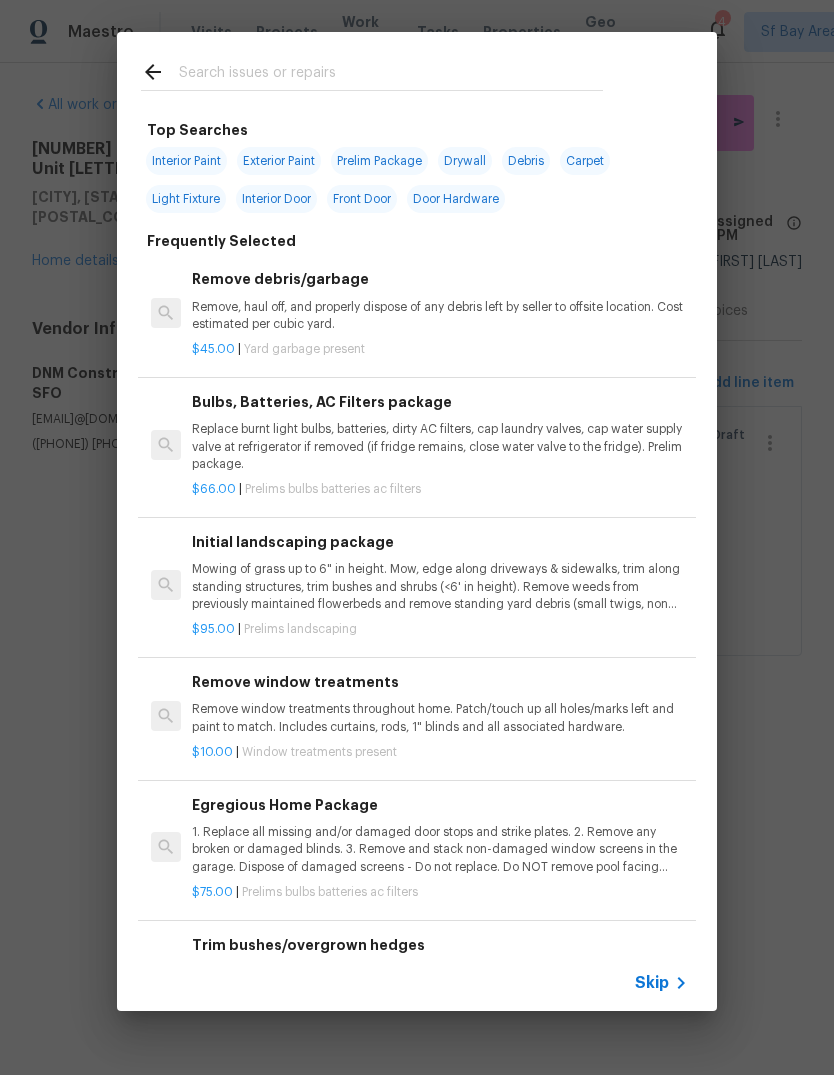 click on "Interior Door" at bounding box center [276, 199] 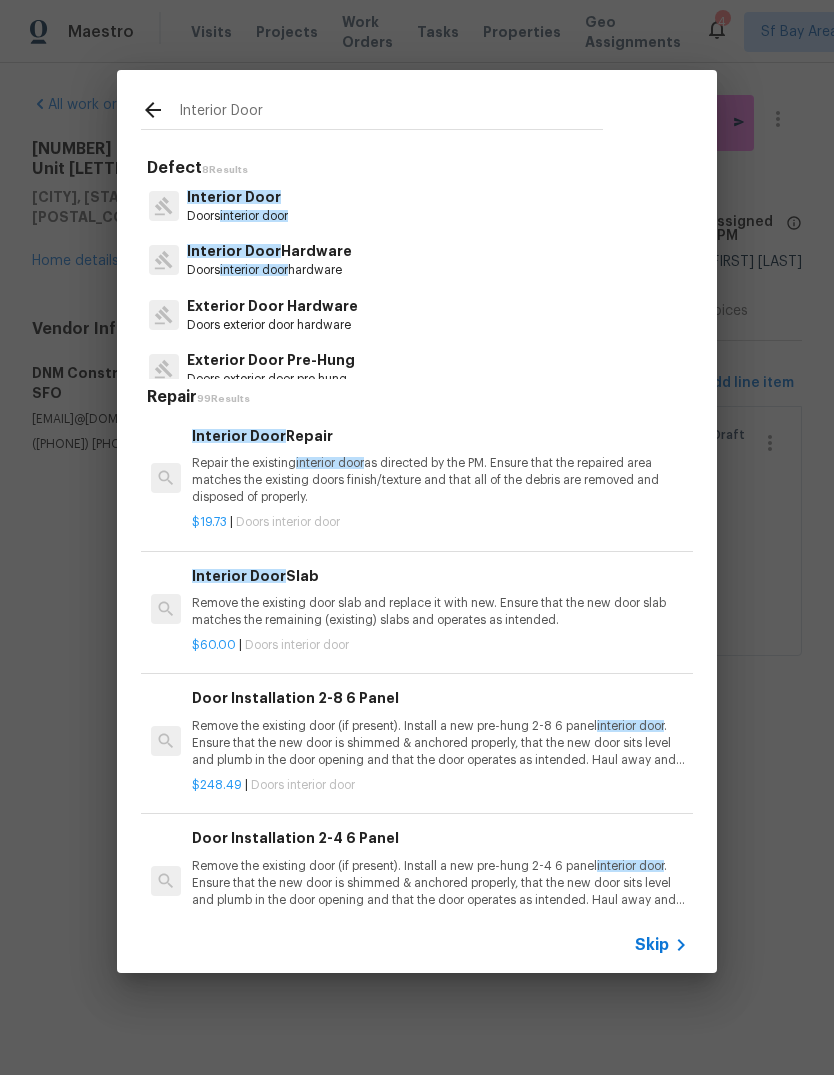click on "Interior Door" at bounding box center (391, 114) 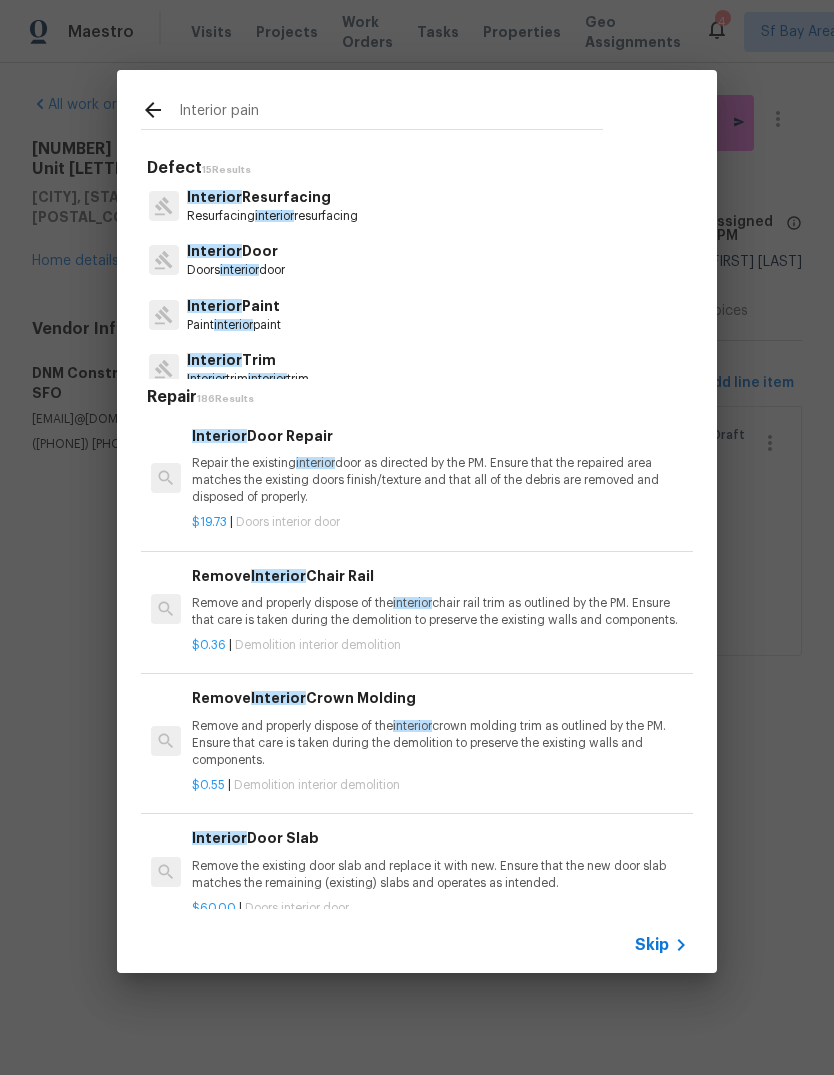 type on "Interior paint" 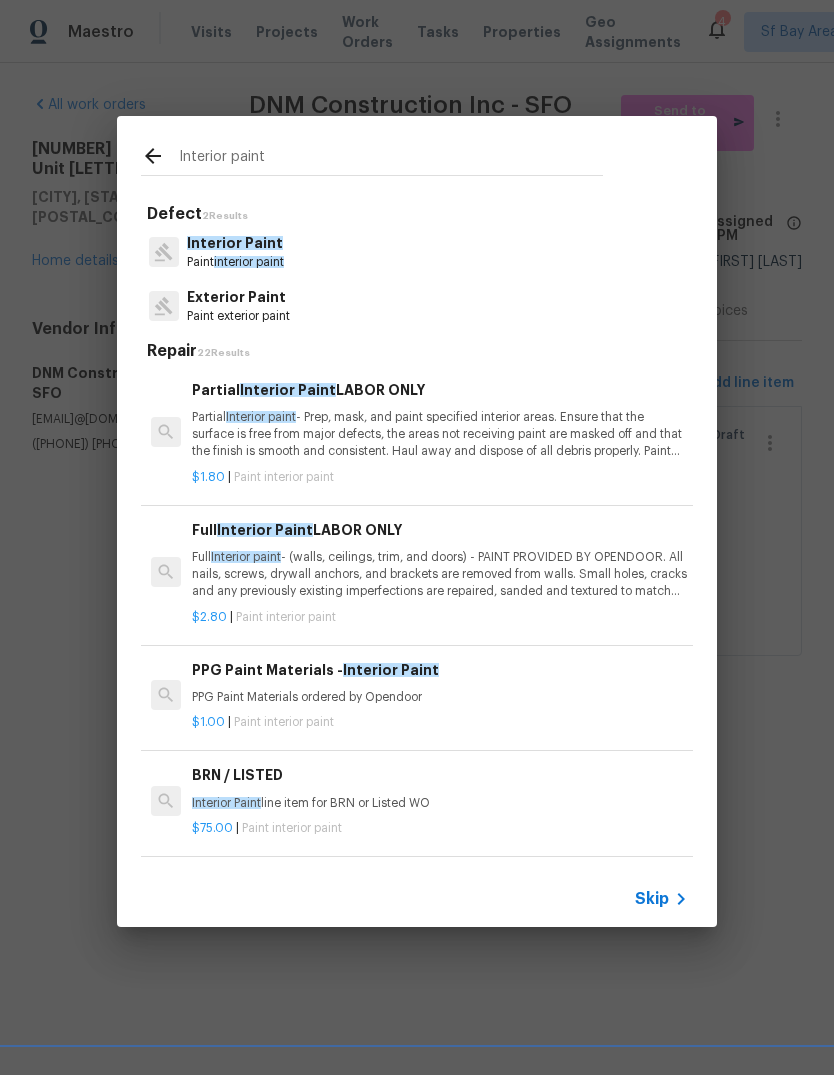 click on "Interior Paint" at bounding box center [235, 243] 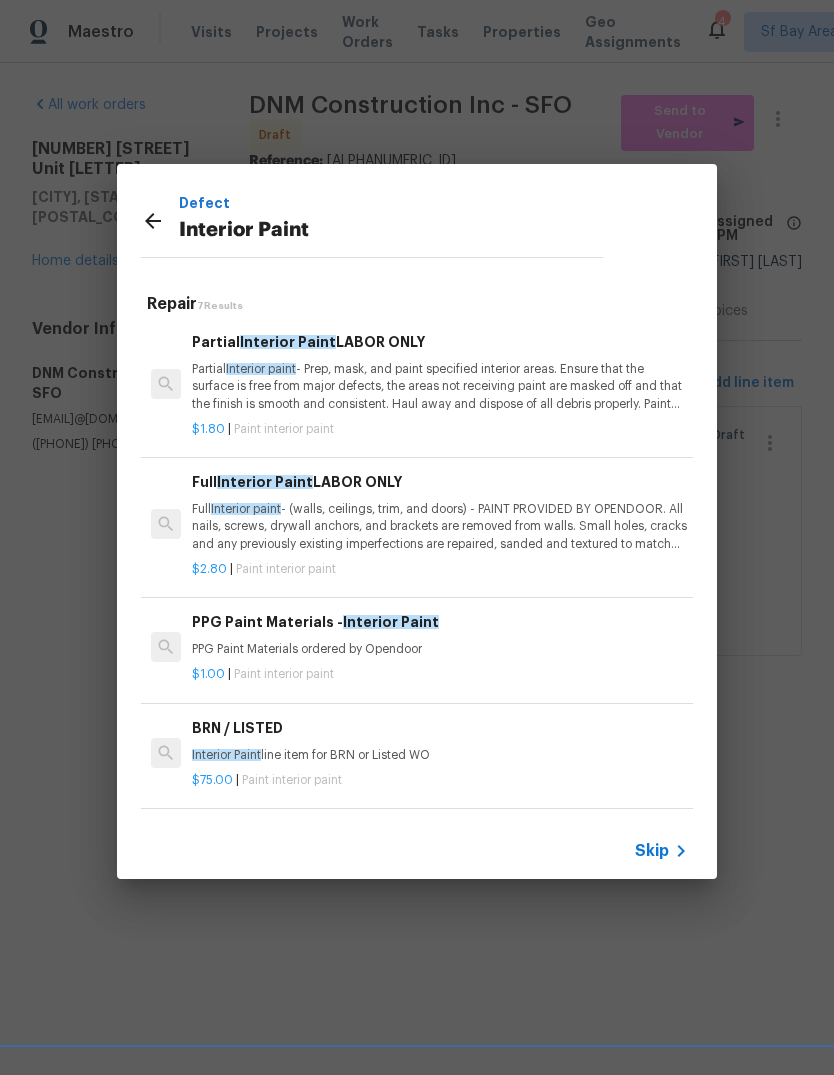 click 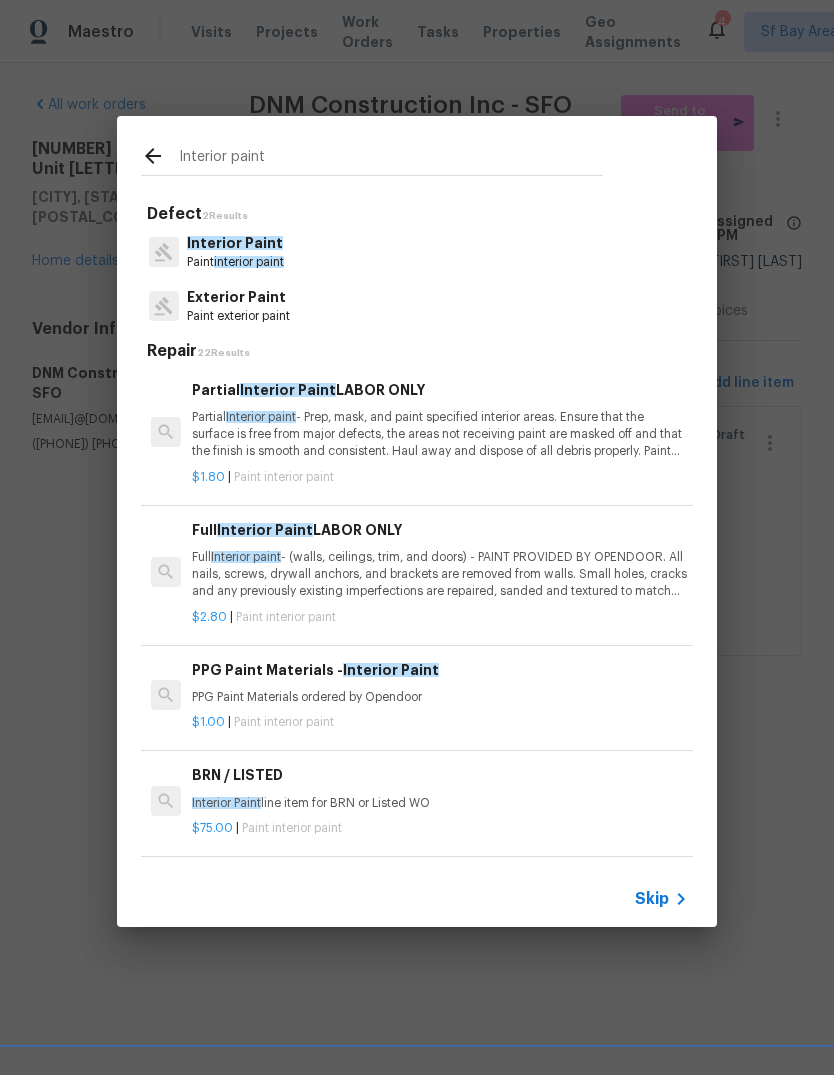 click 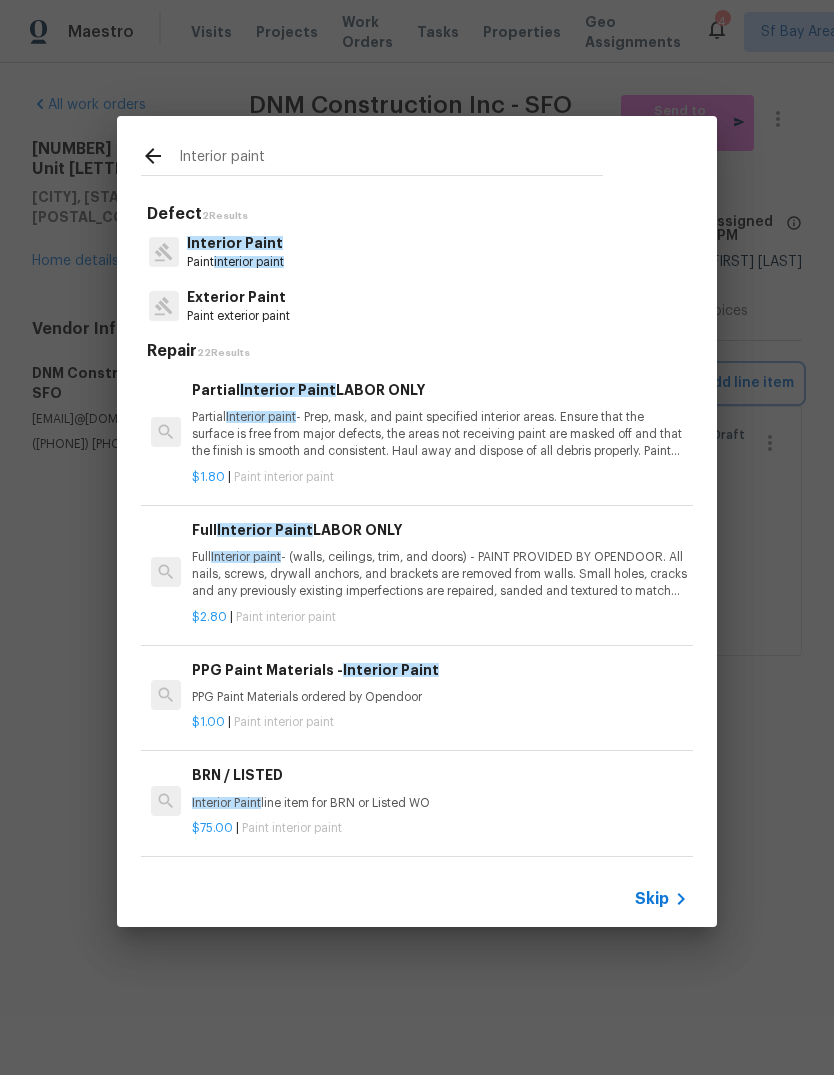 type 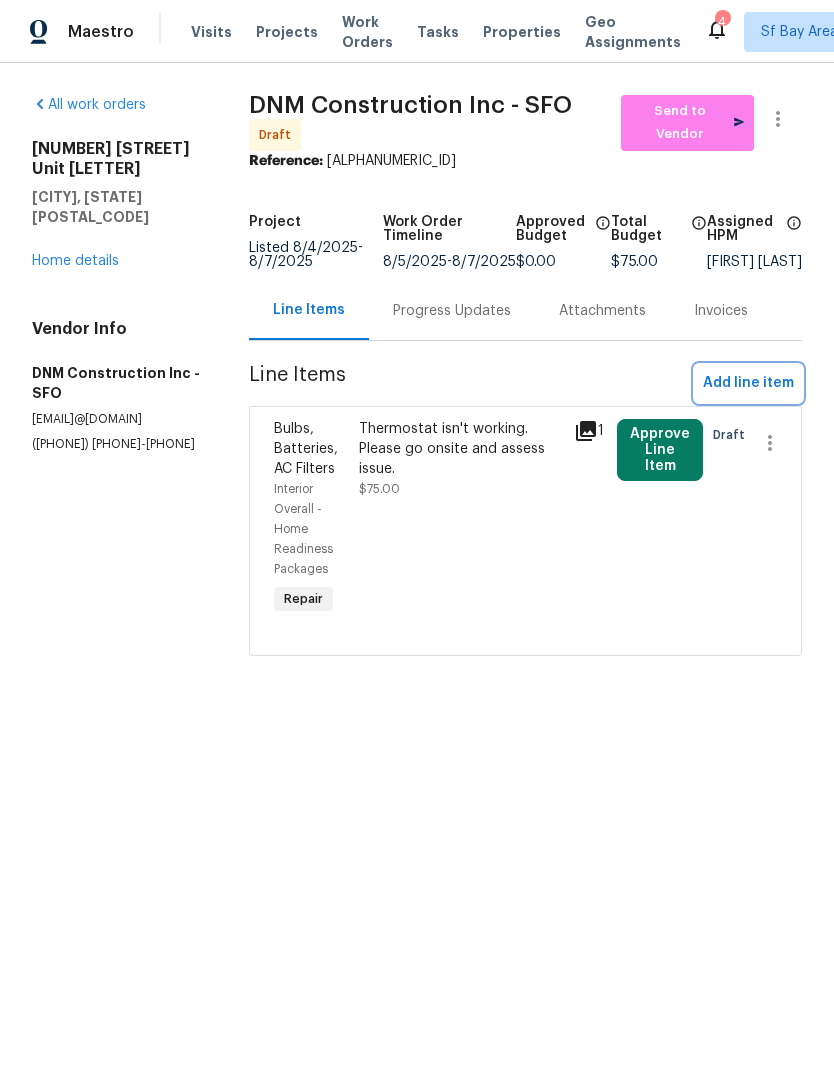 click on "Add line item" at bounding box center [748, 383] 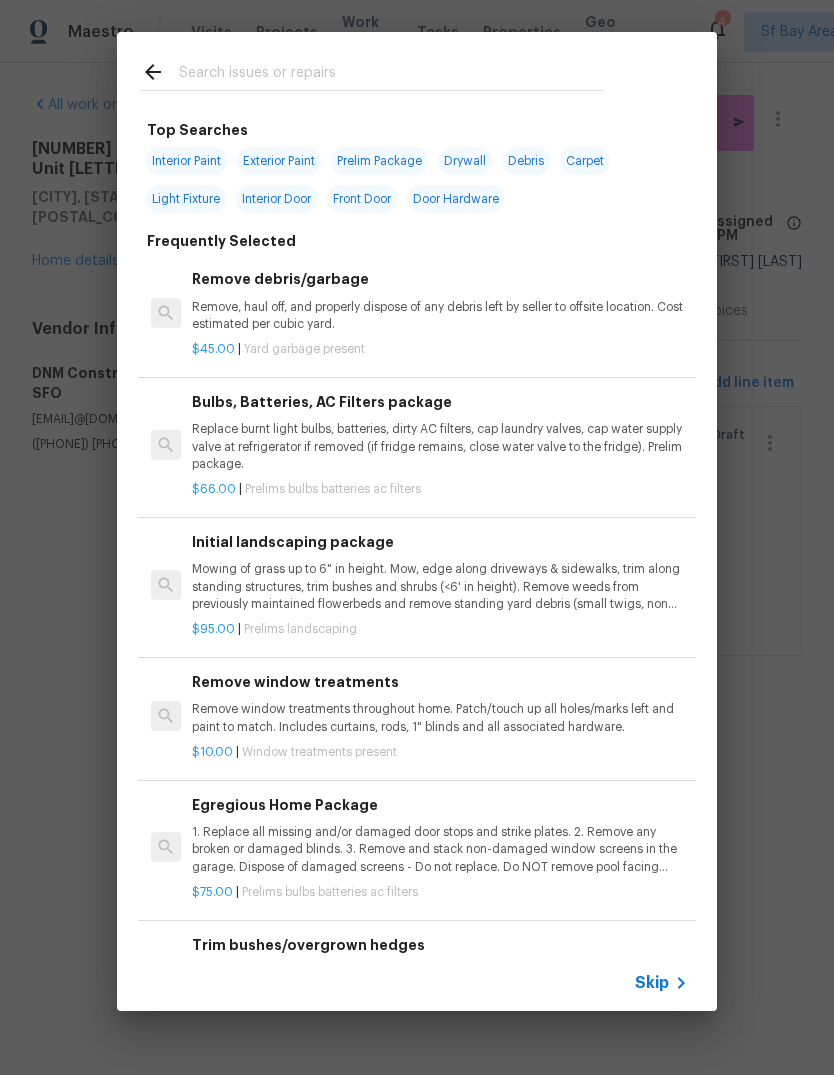 click on "Interior Paint" at bounding box center (186, 161) 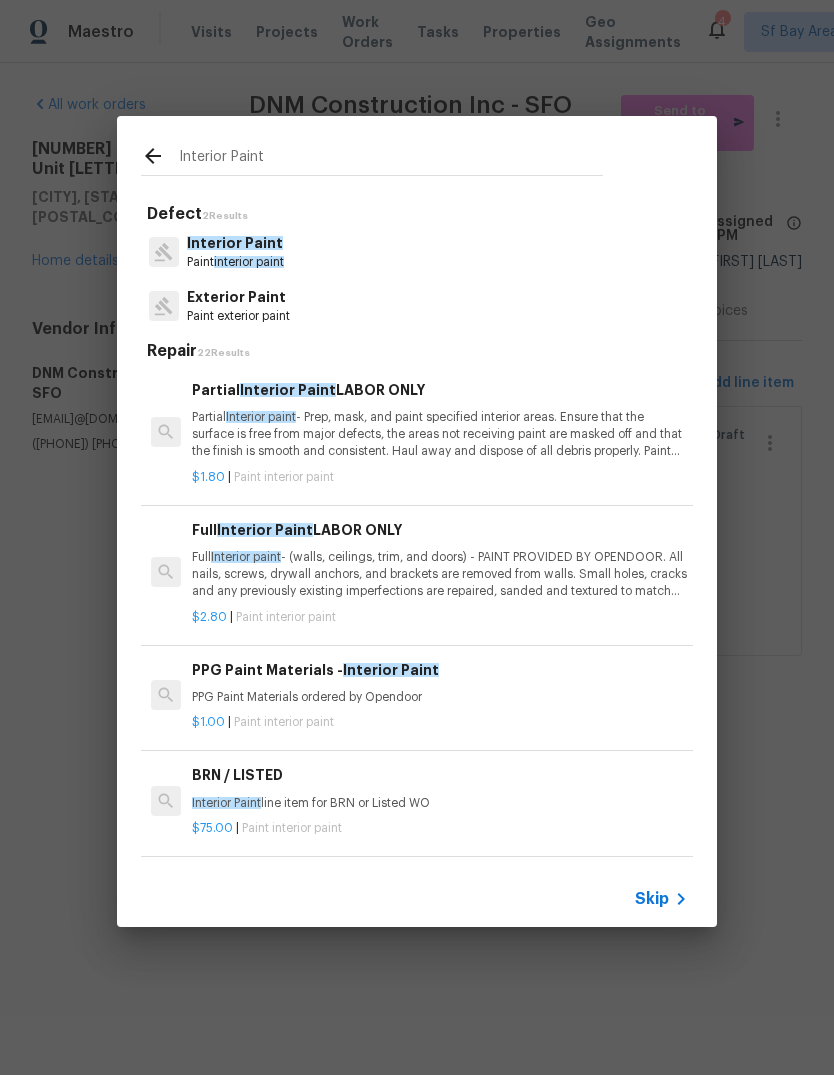 click on "Interior Paint" at bounding box center (235, 243) 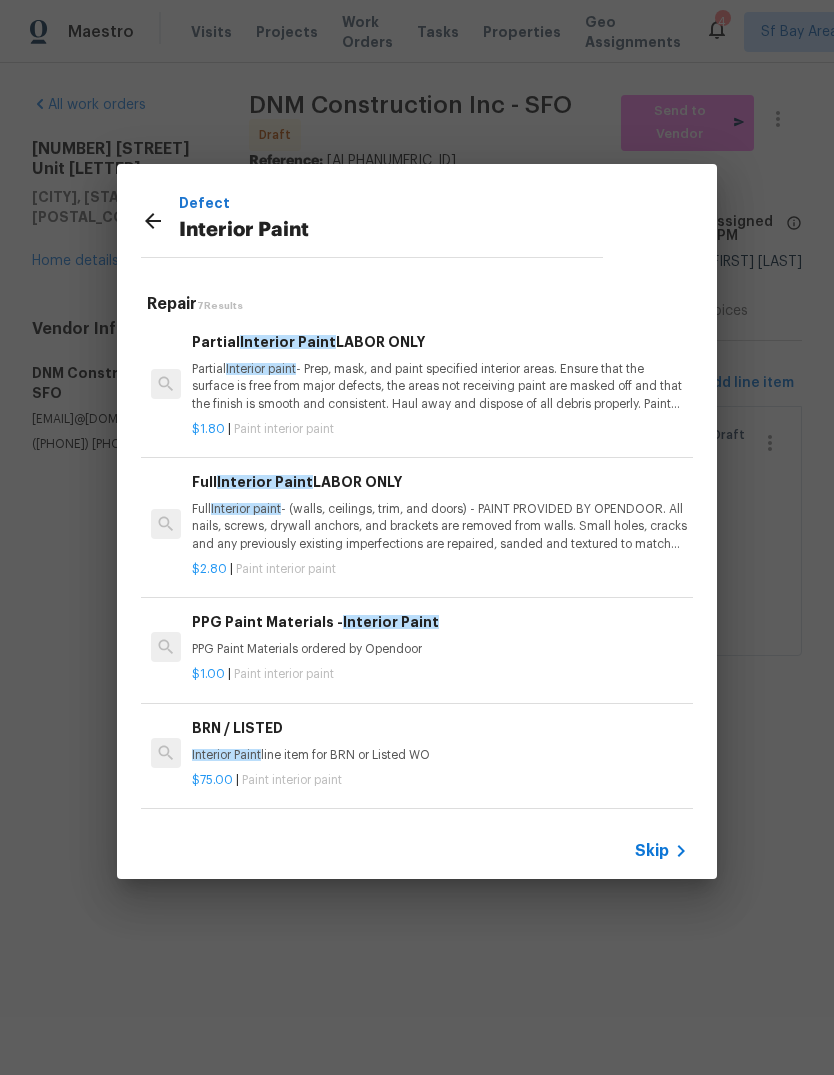 click on "Full  Interior paint  - (walls, ceilings, trim, and doors) - PAINT PROVIDED BY OPENDOOR. All nails, screws, drywall anchors, and brackets are removed from walls. Small holes, cracks and any previously existing imperfections are repaired, sanded and textured to match surrounding texture prior to painting. Caulk all edges/corners, windows, doors, counters, tubs/showers and baseboards; To include painting of all register vents (after proper preparation), all sides of doors, protection of floors, cabinets, hardware and hinges, windows with drop cloths, plastic sheeting and masking. Clean up and removal of prep debris and any paint overspray." at bounding box center [440, 526] 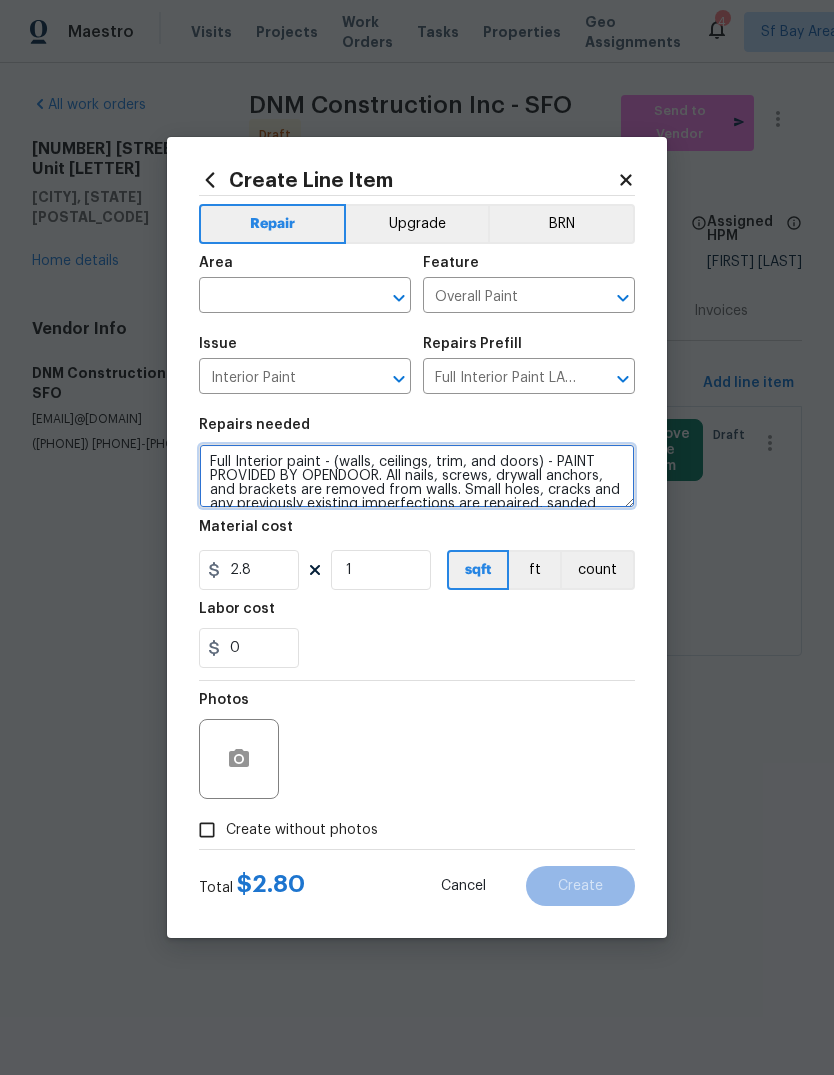 click on "Full Interior paint - (walls, ceilings, trim, and doors) - PAINT PROVIDED BY OPENDOOR. All nails, screws, drywall anchors, and brackets are removed from walls. Small holes, cracks and any previously existing imperfections are repaired, sanded and textured to match surrounding texture prior to painting. Caulk all edges/corners, windows, doors, counters, tubs/showers and baseboards; To include painting of all register vents (after proper preparation), all sides of doors, protection of floors, cabinets, hardware and hinges, windows with drop cloths, plastic sheeting and masking. Clean up and removal of prep debris and any paint overspray." at bounding box center [417, 476] 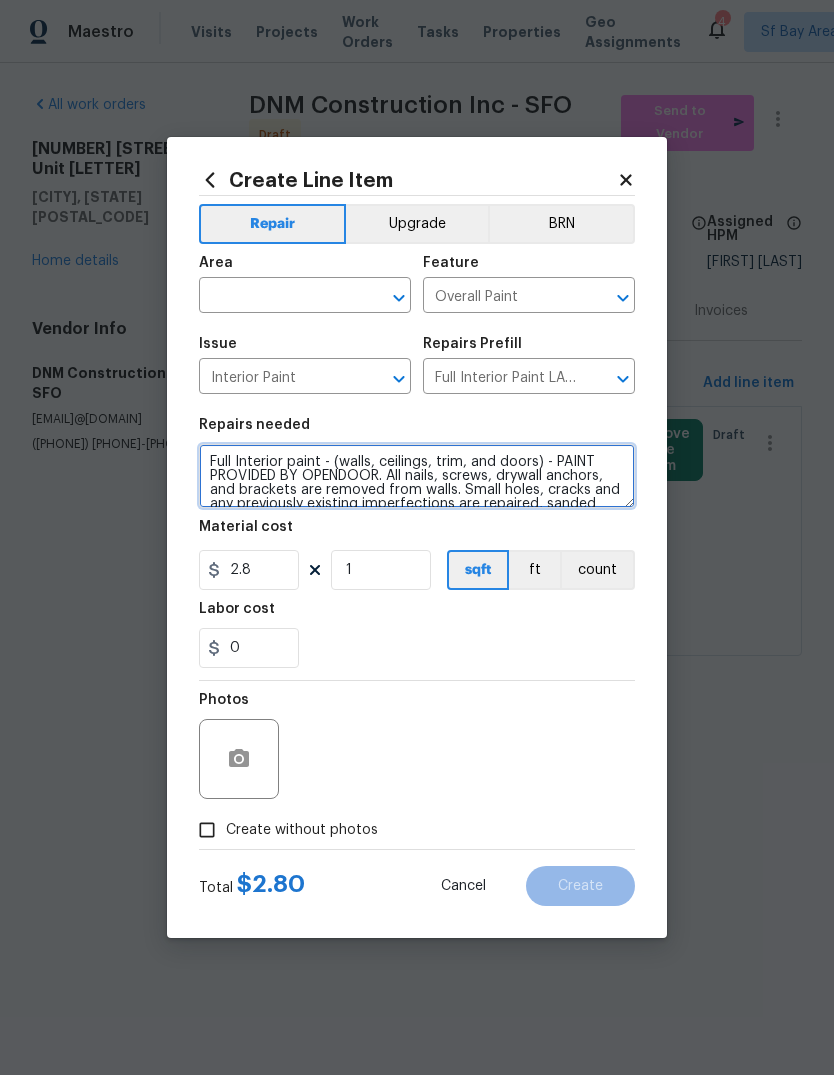 click on "Full Interior paint - (walls, ceilings, trim, and doors) - PAINT PROVIDED BY OPENDOOR. All nails, screws, drywall anchors, and brackets are removed from walls. Small holes, cracks and any previously existing imperfections are repaired, sanded and textured to match surrounding texture prior to painting. Caulk all edges/corners, windows, doors, counters, tubs/showers and baseboards; To include painting of all register vents (after proper preparation), all sides of doors, protection of floors, cabinets, hardware and hinges, windows with drop cloths, plastic sheeting and masking. Clean up and removal of prep debris and any paint overspray." at bounding box center [417, 476] 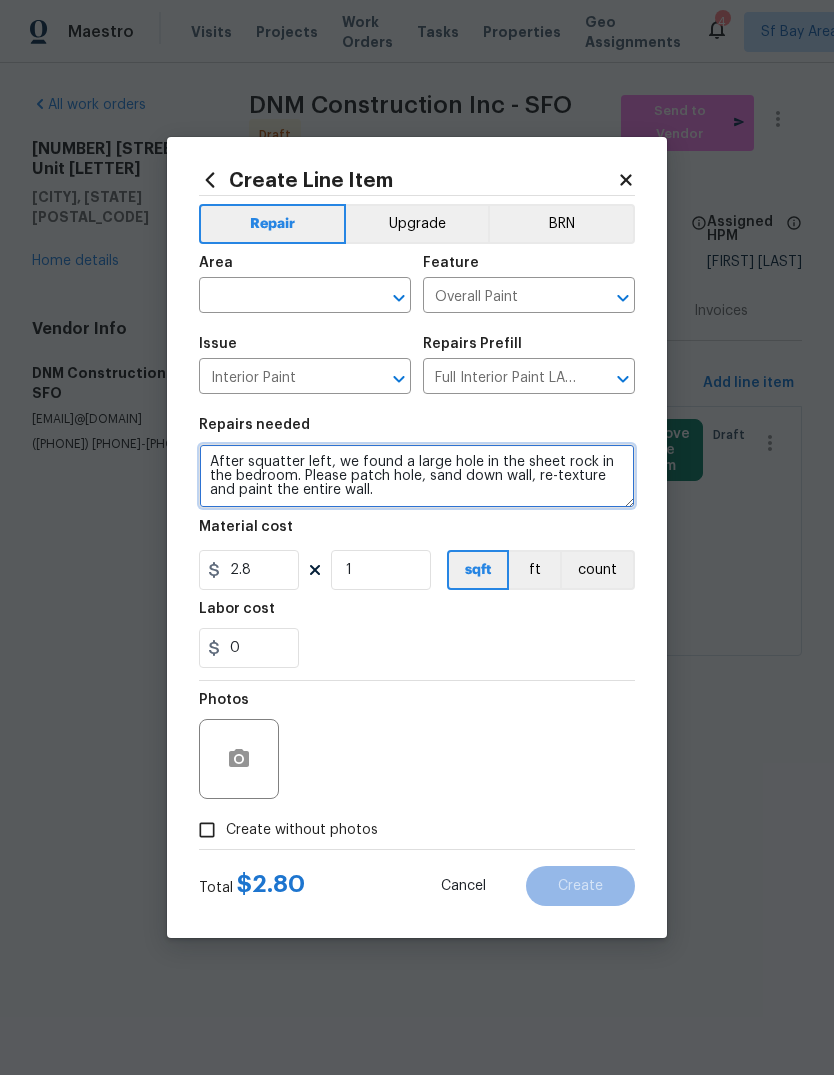 type on "After squatter left, we found a large hole in the sheet rock in the bedroom. Please patch hole, sand down wall, re-texture and paint the entire wall." 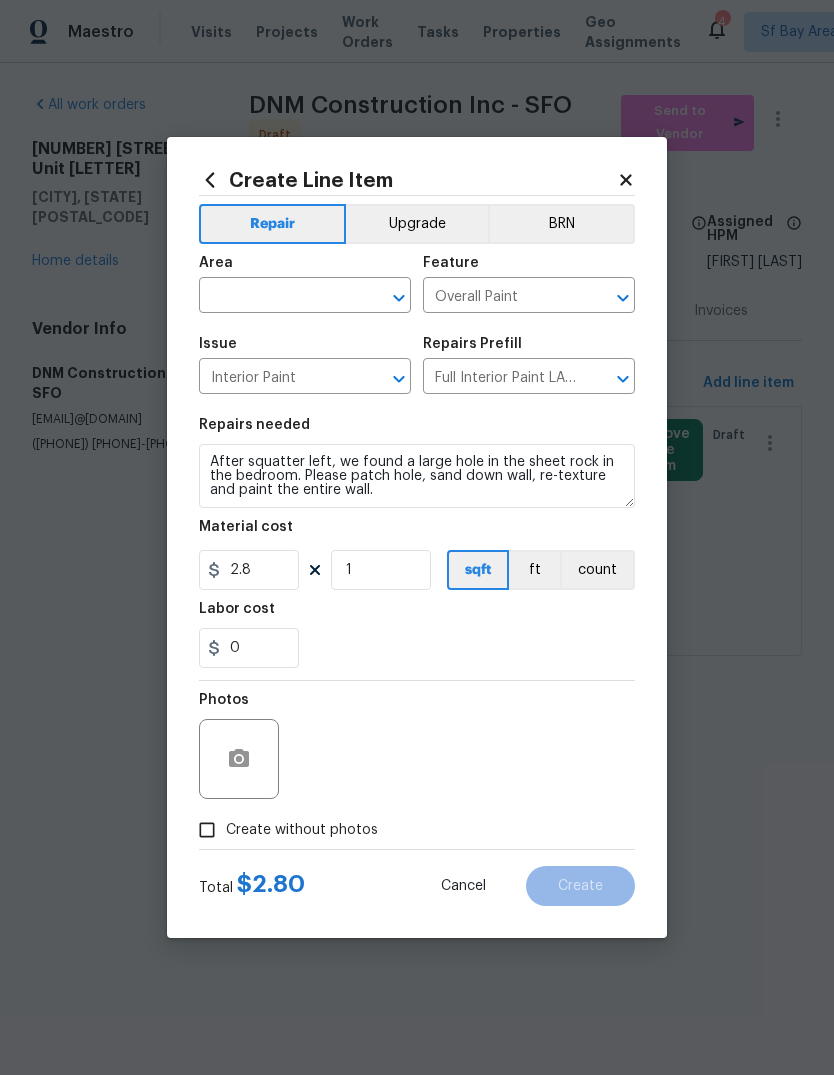 click at bounding box center (277, 297) 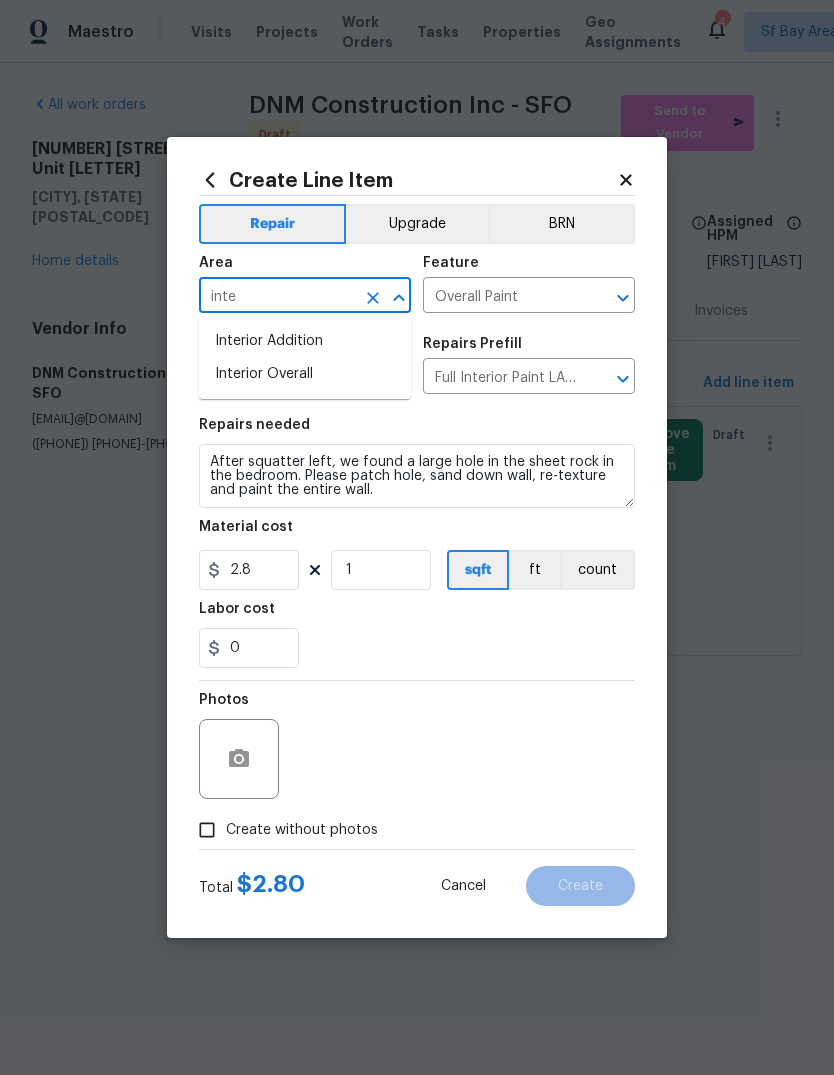 click on "Interior Overall" at bounding box center [305, 374] 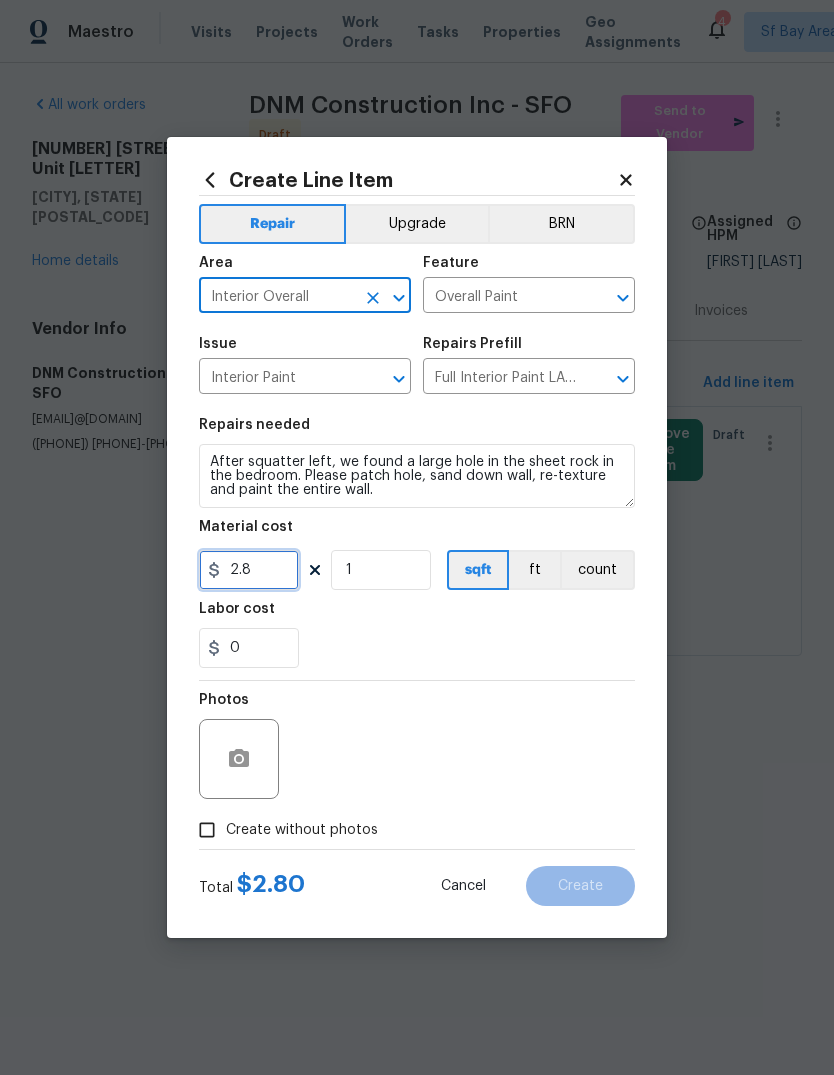 click on "2.8" at bounding box center [249, 570] 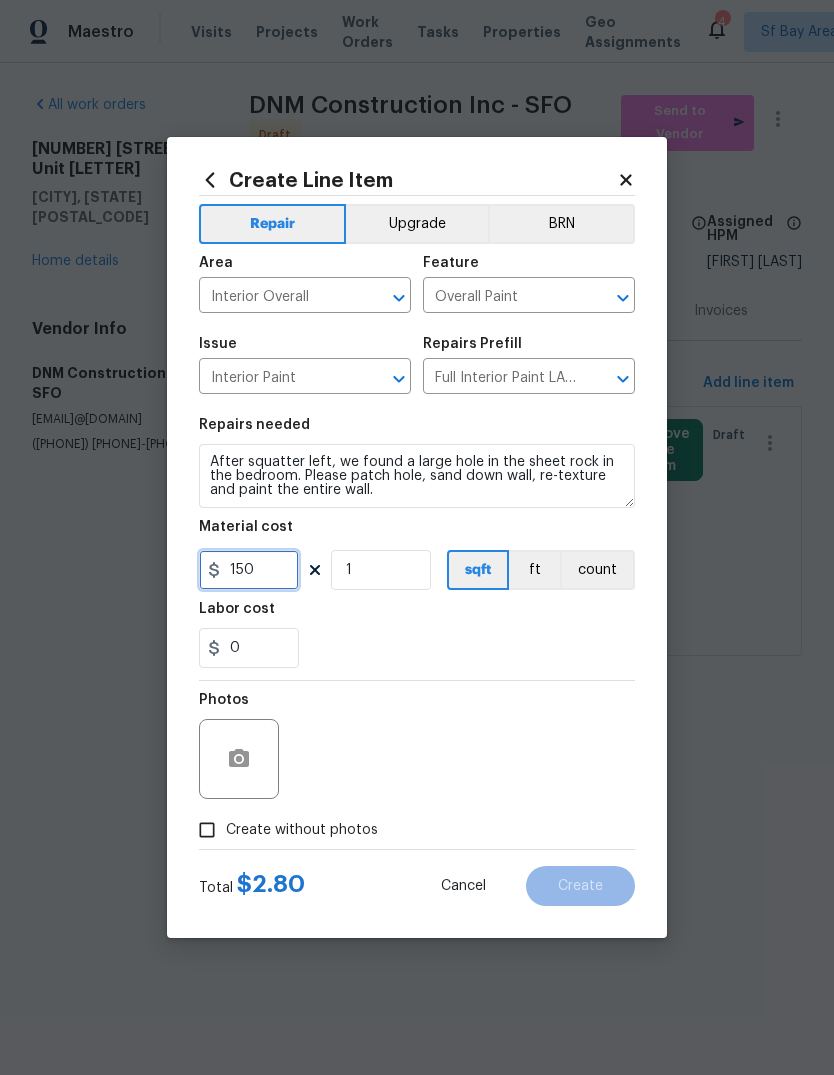 type on "150" 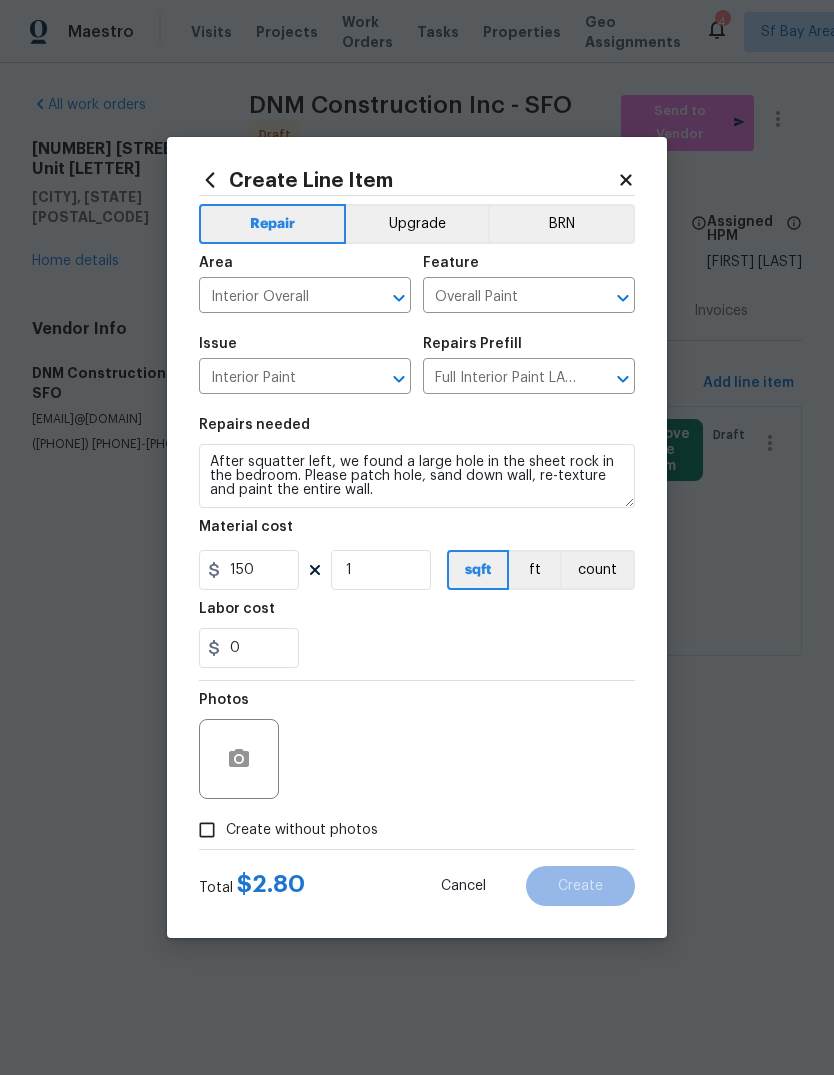 click on "0" at bounding box center [417, 648] 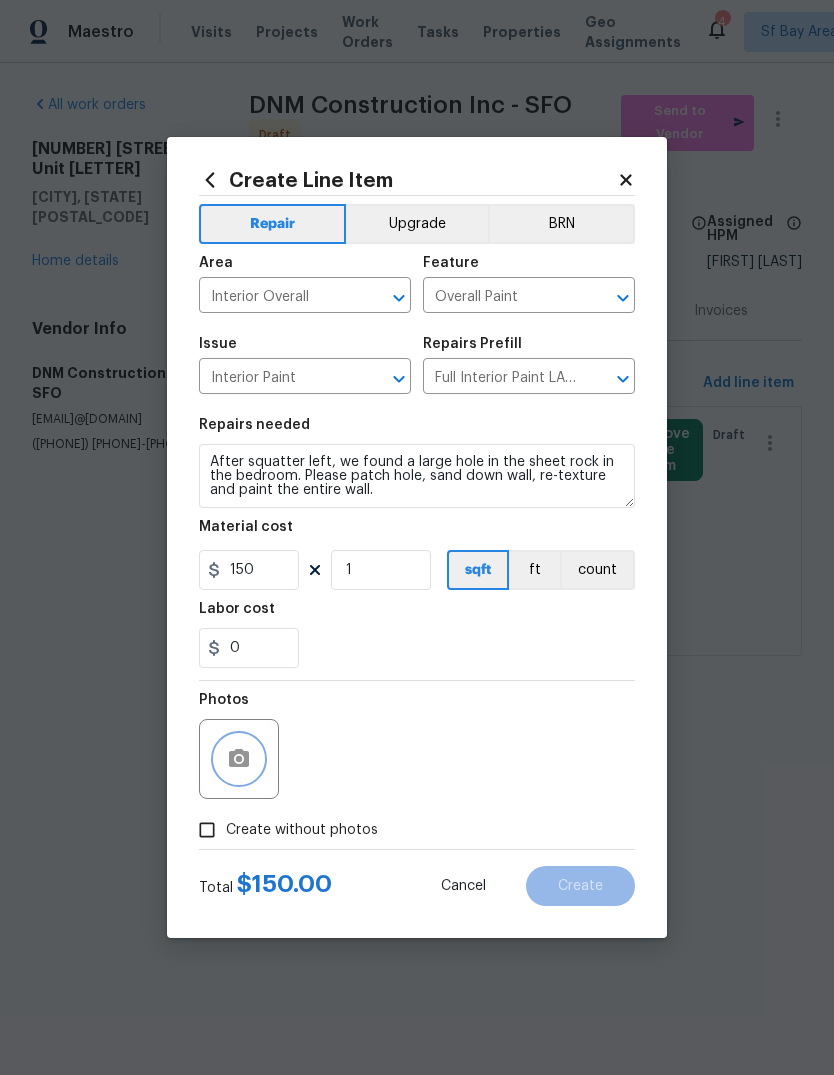 click 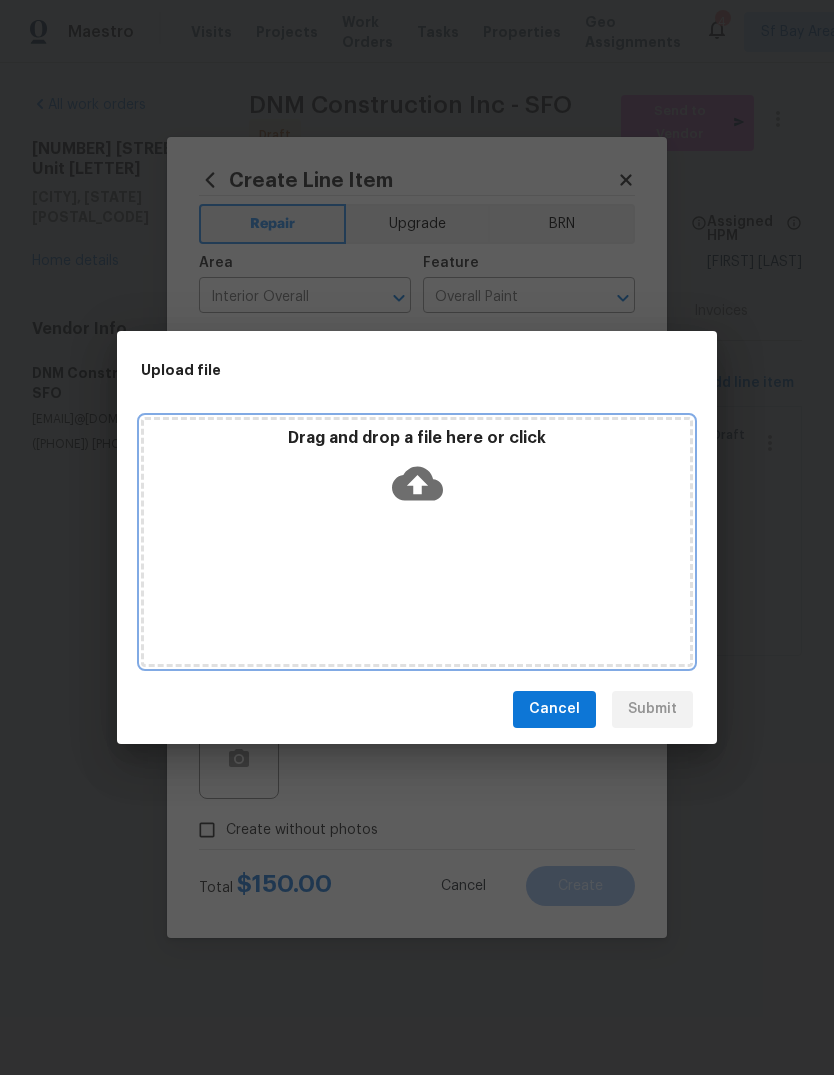 click 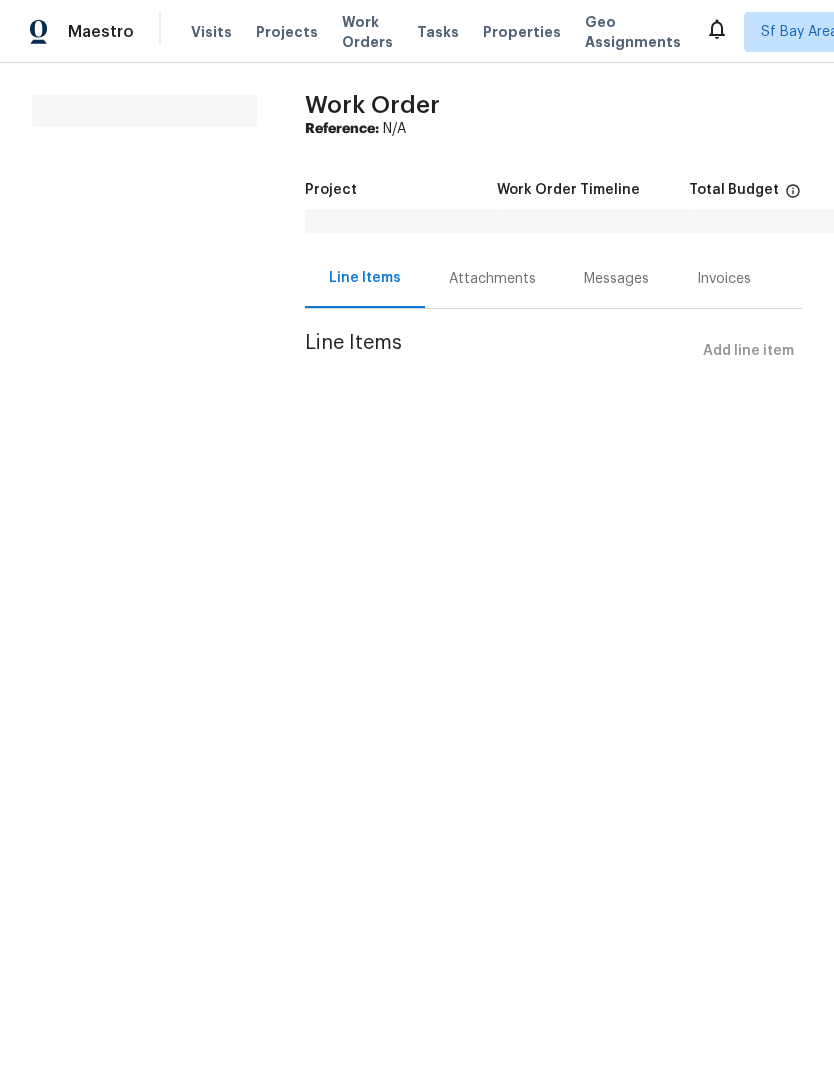 scroll, scrollTop: 0, scrollLeft: 0, axis: both 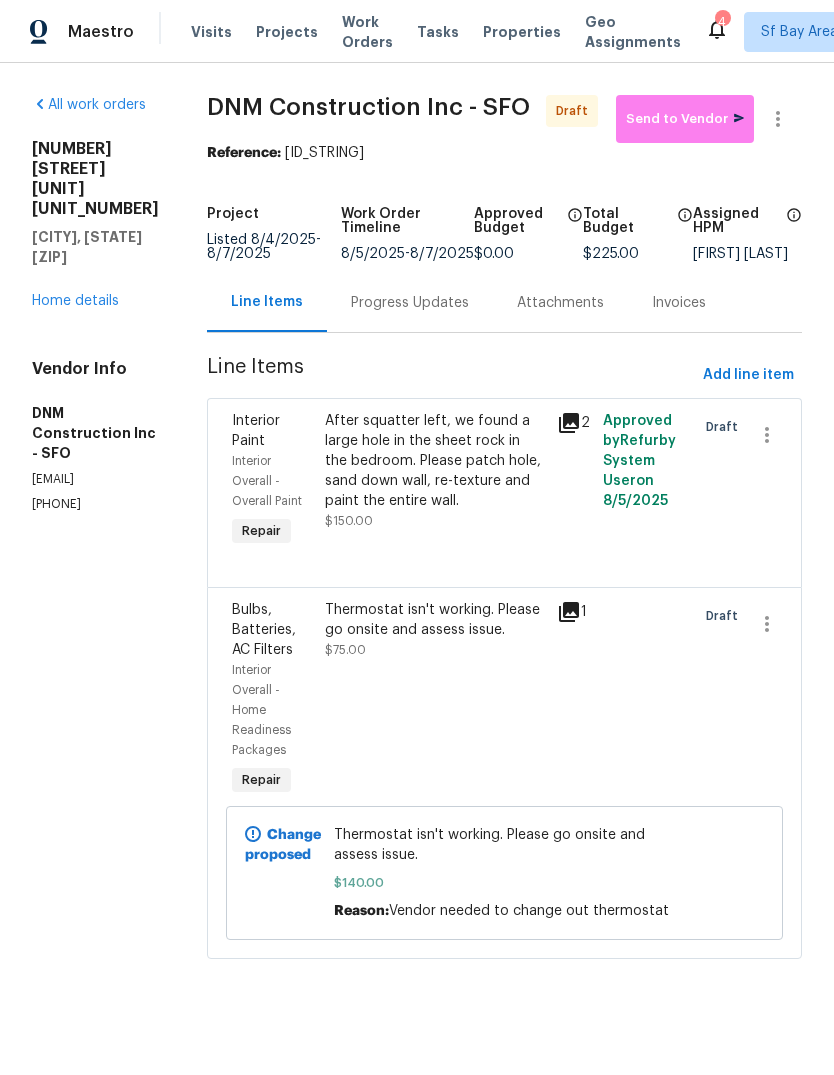 click on "Visits" at bounding box center (211, 32) 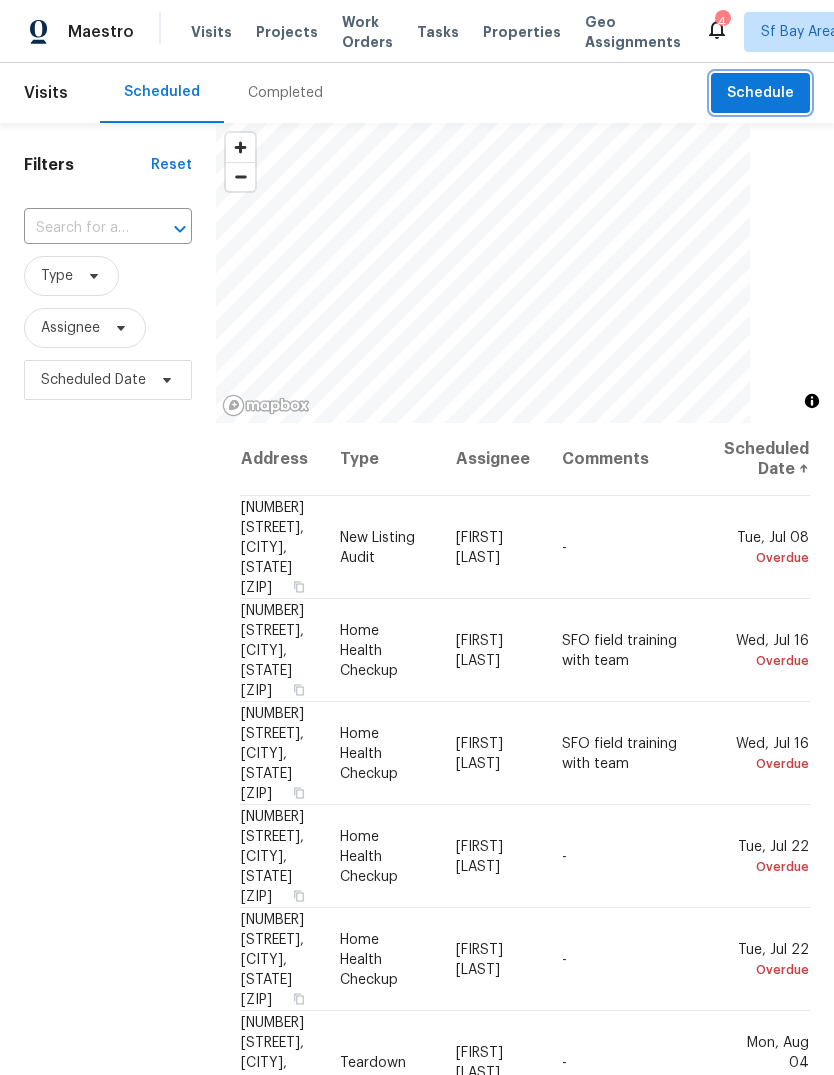 click on "Schedule" at bounding box center (760, 93) 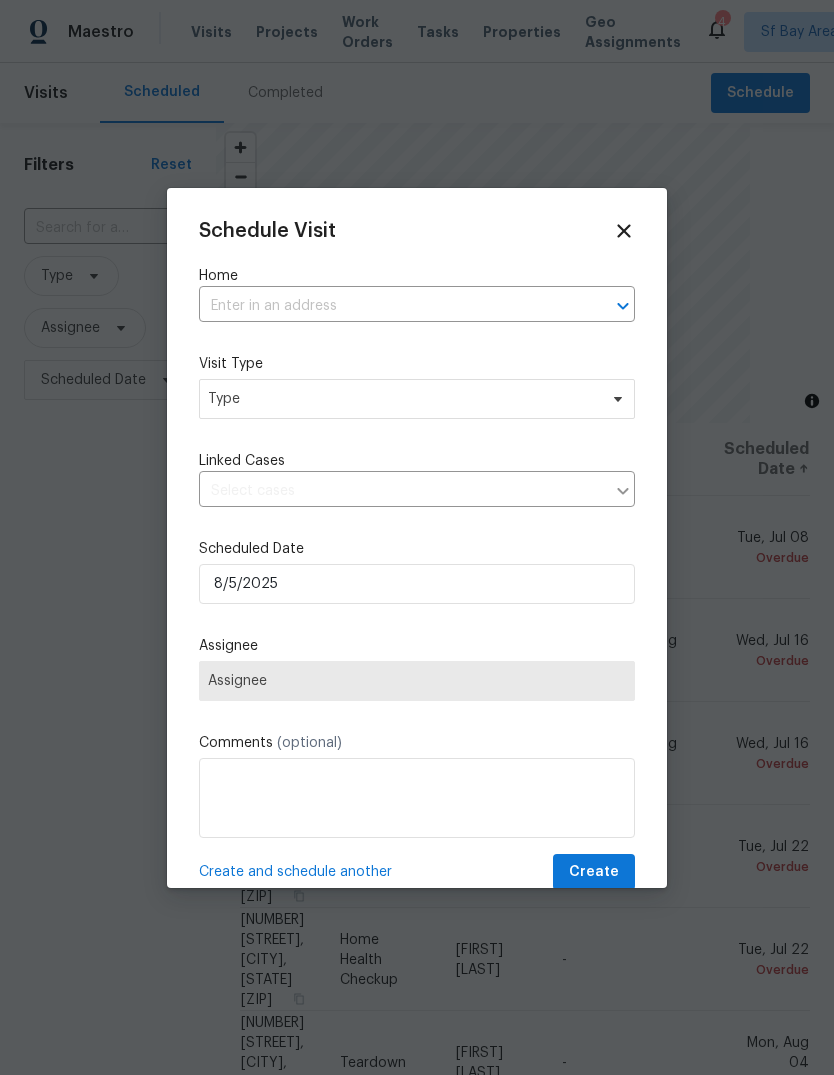 click at bounding box center [389, 306] 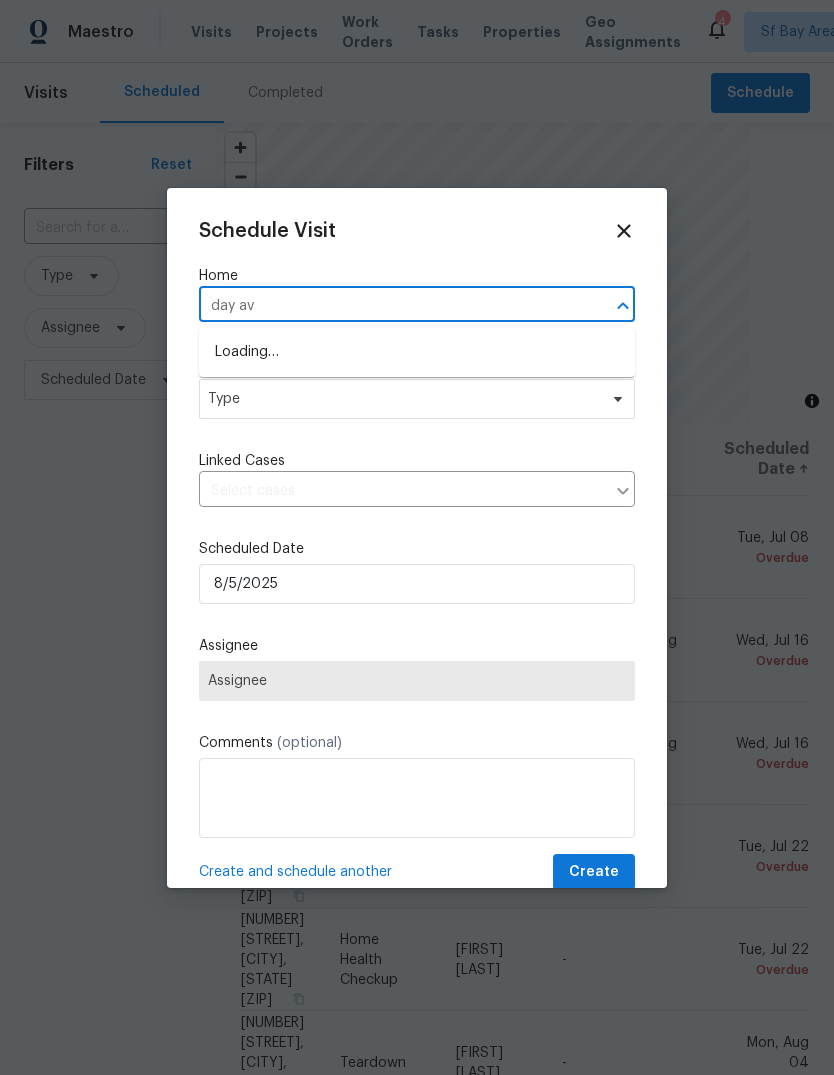 type on "day ave" 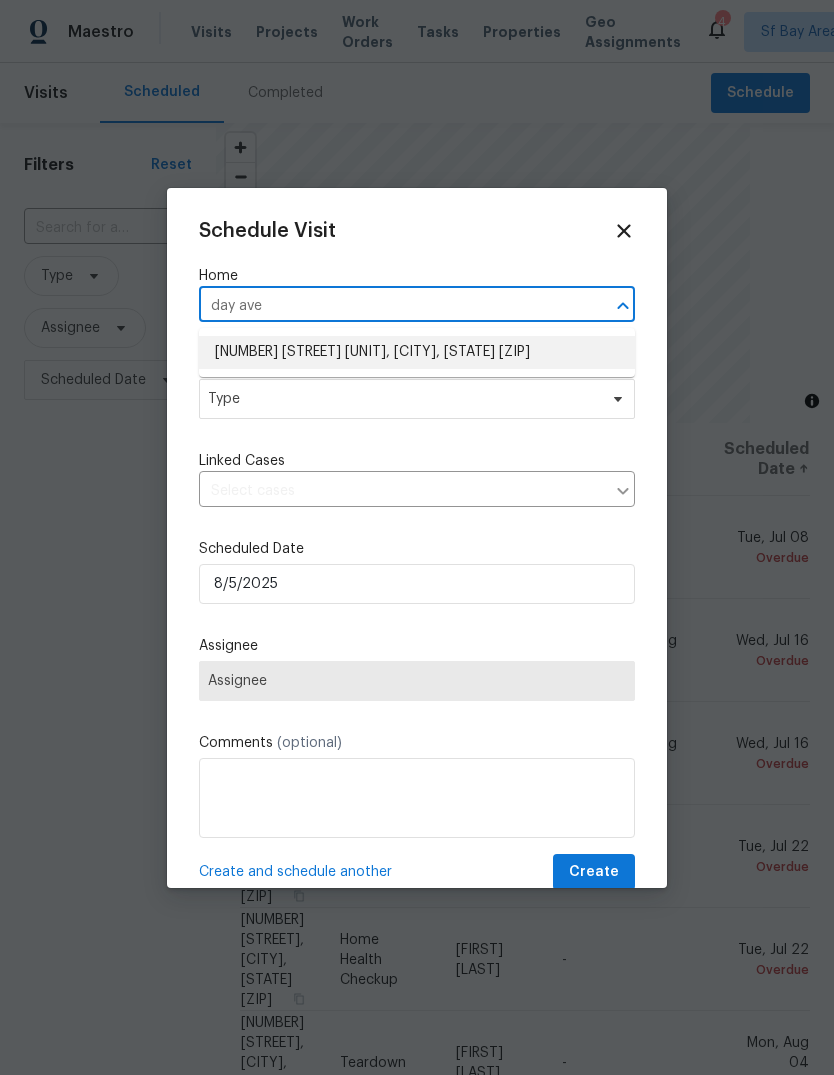 click on "[NUMBER] [STREET] [UNIT], [CITY], [STATE] [ZIP]" at bounding box center [417, 352] 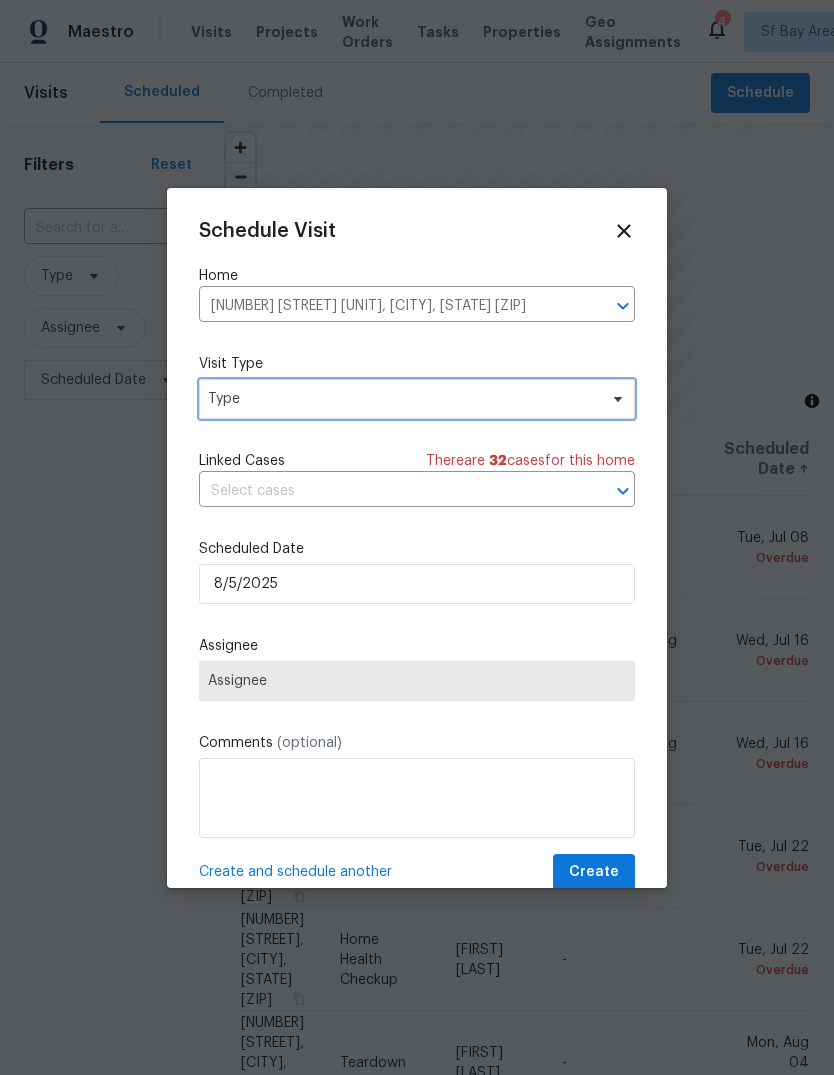 click on "Type" at bounding box center (417, 399) 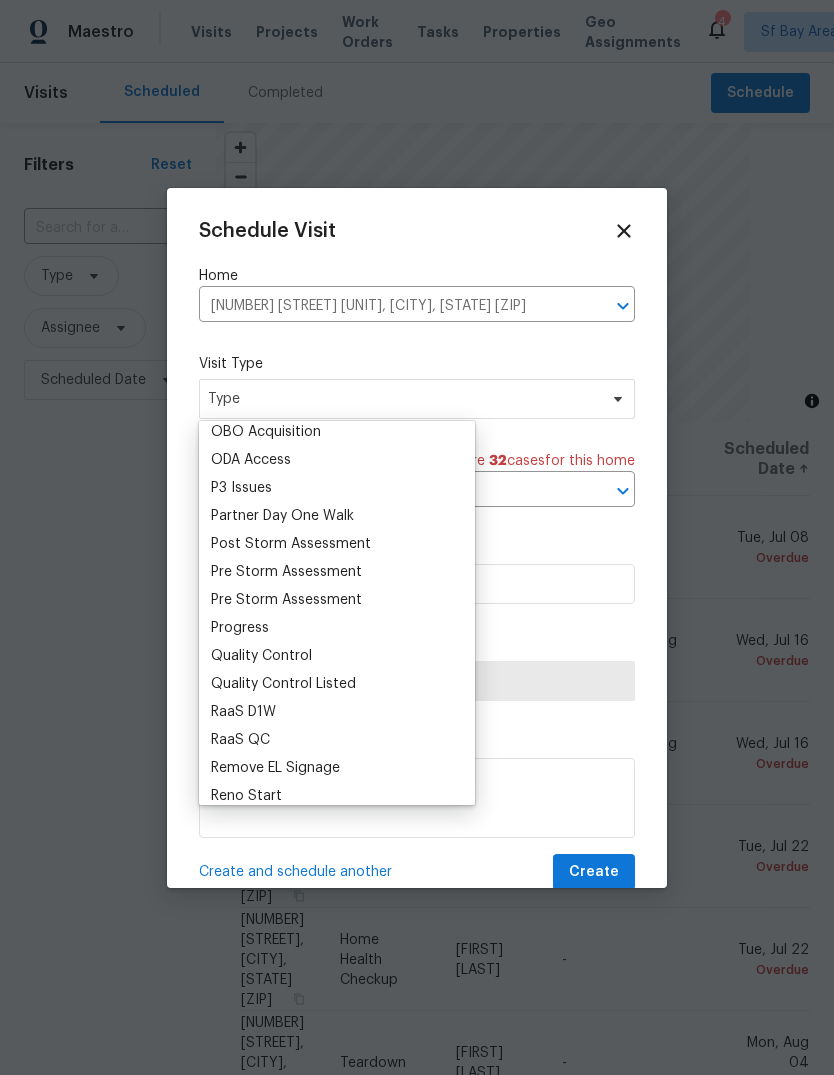 scroll, scrollTop: 1156, scrollLeft: 0, axis: vertical 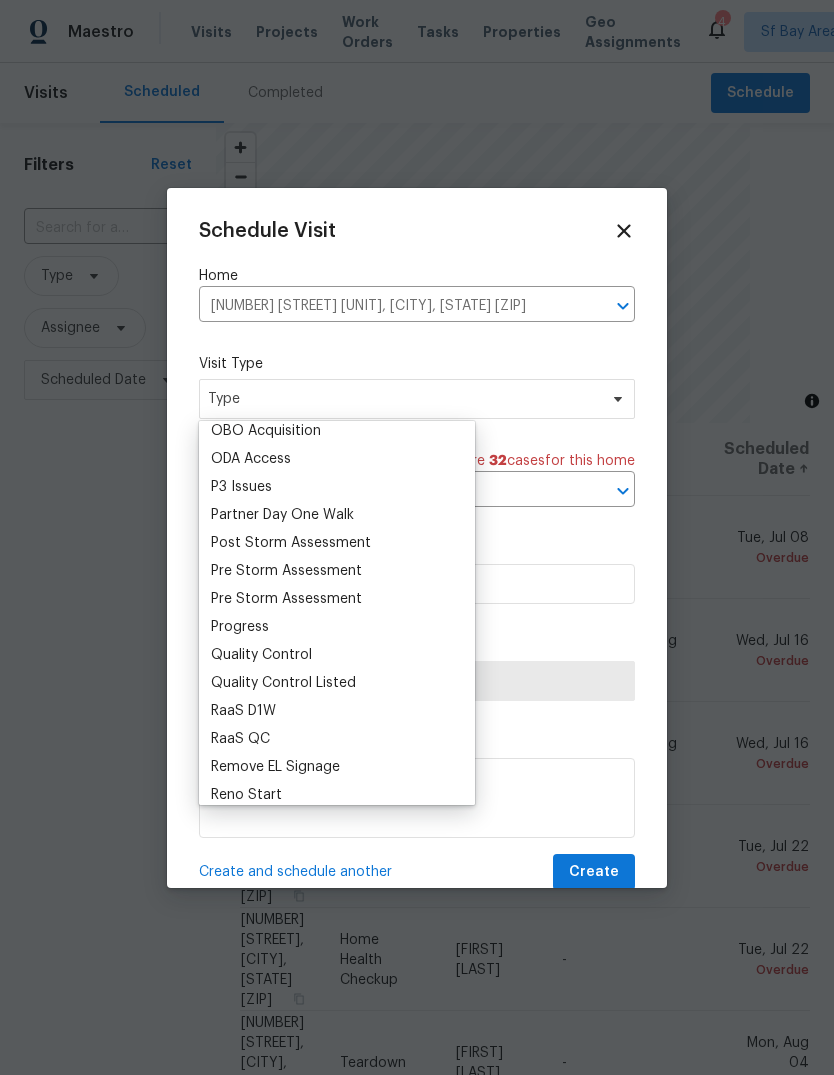 click on "Progress" at bounding box center (240, 627) 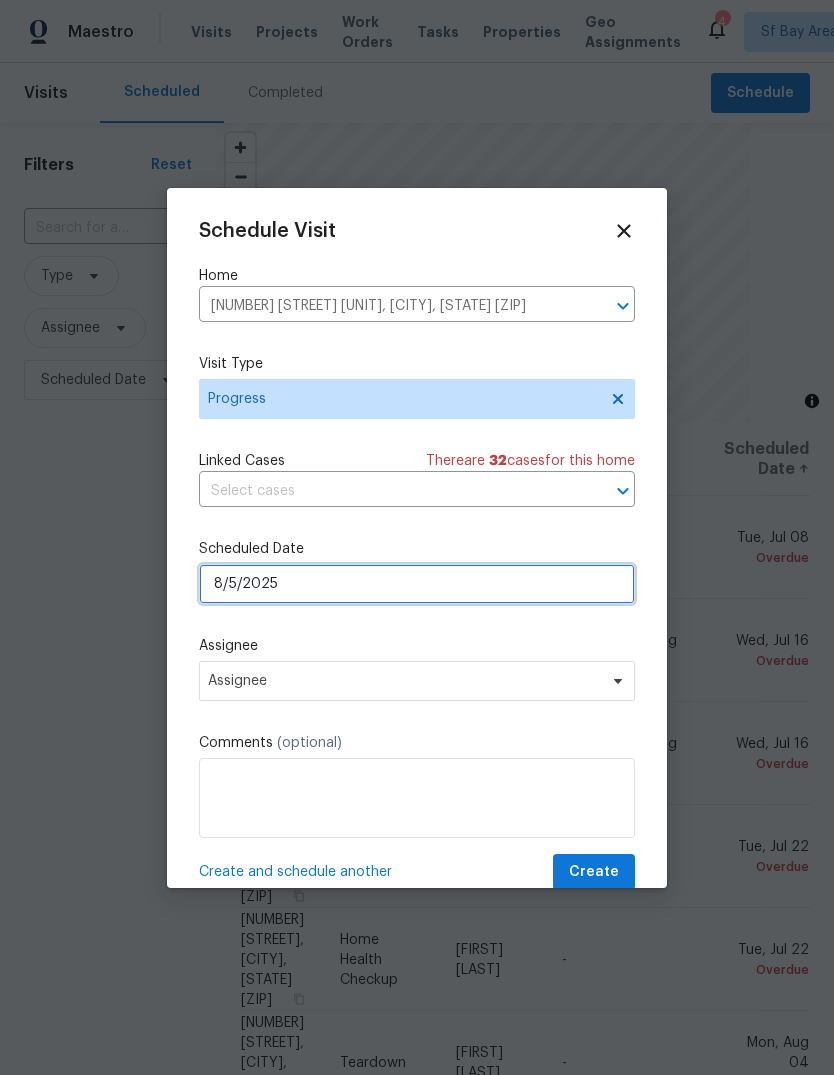click on "8/5/2025" at bounding box center (417, 584) 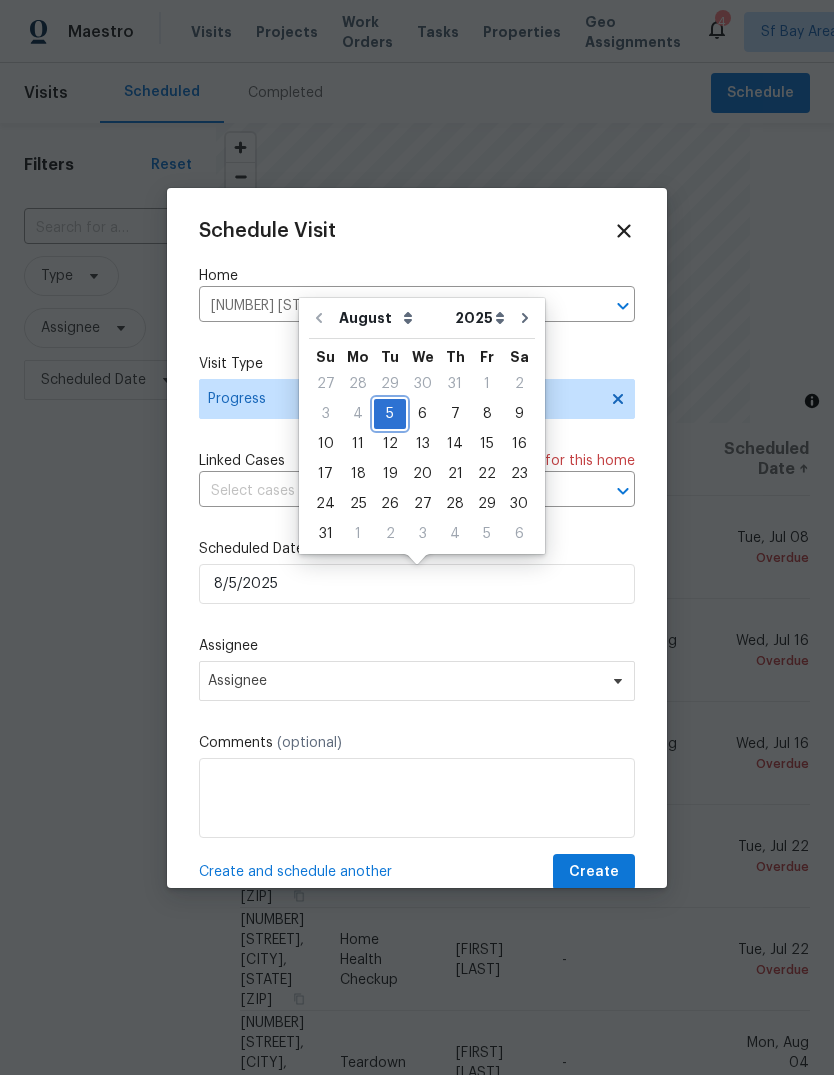 click on "5" at bounding box center (390, 414) 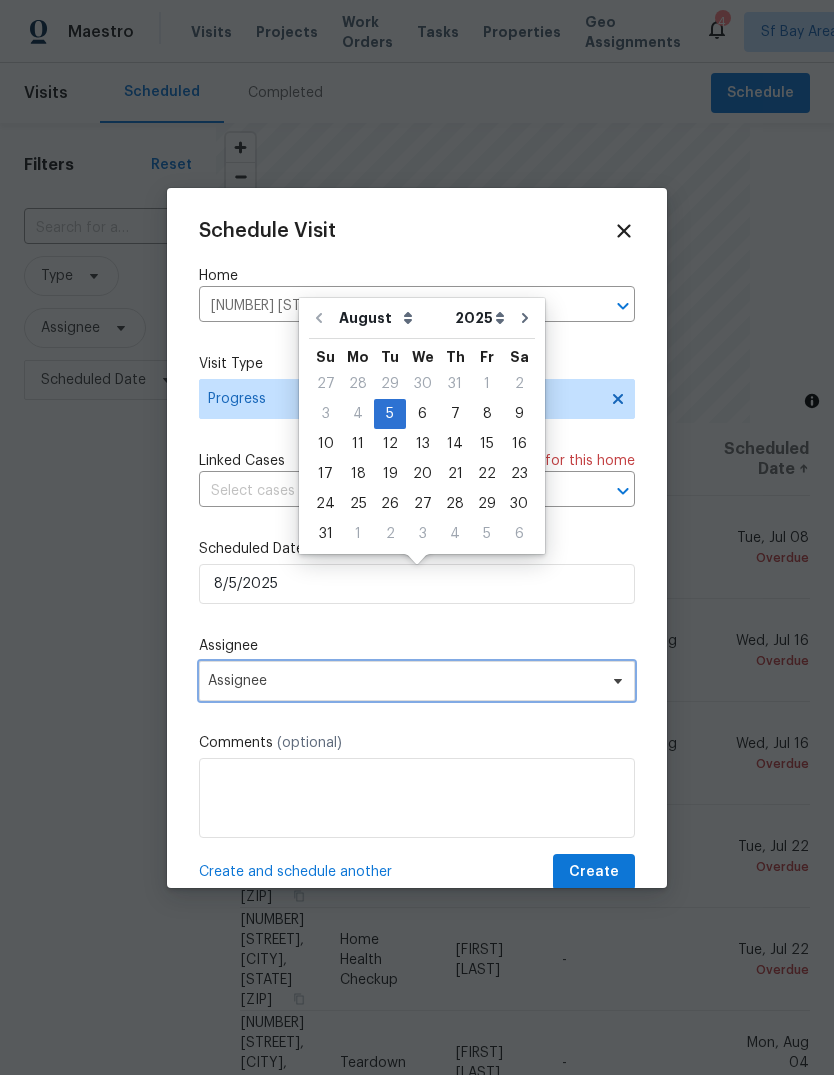 click on "Assignee" at bounding box center (404, 681) 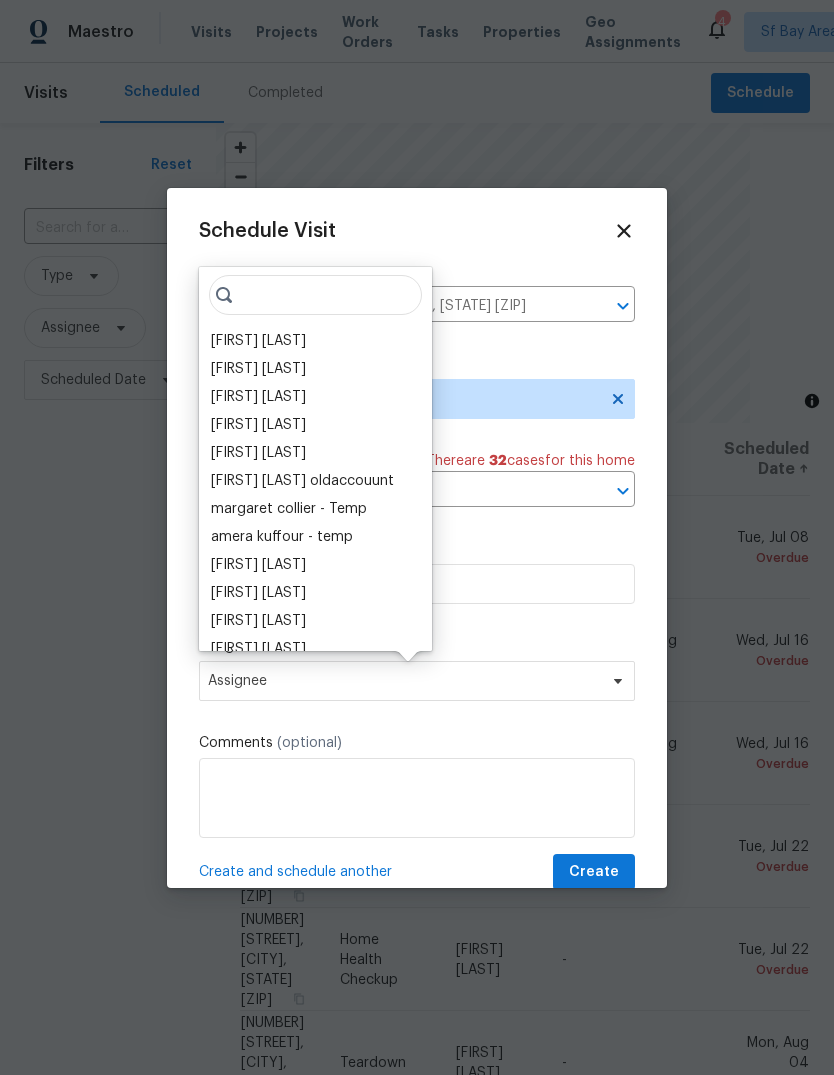 click on "[FIRST] [LAST]" at bounding box center (258, 341) 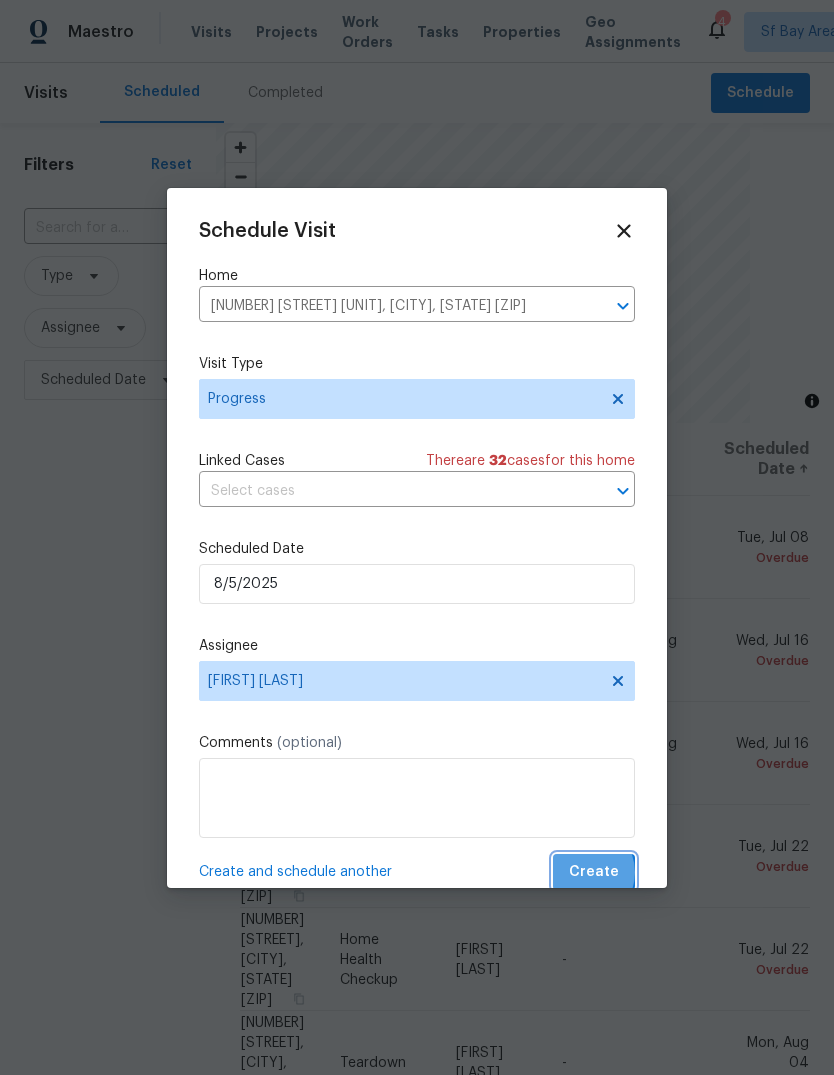 click on "Create" at bounding box center (594, 872) 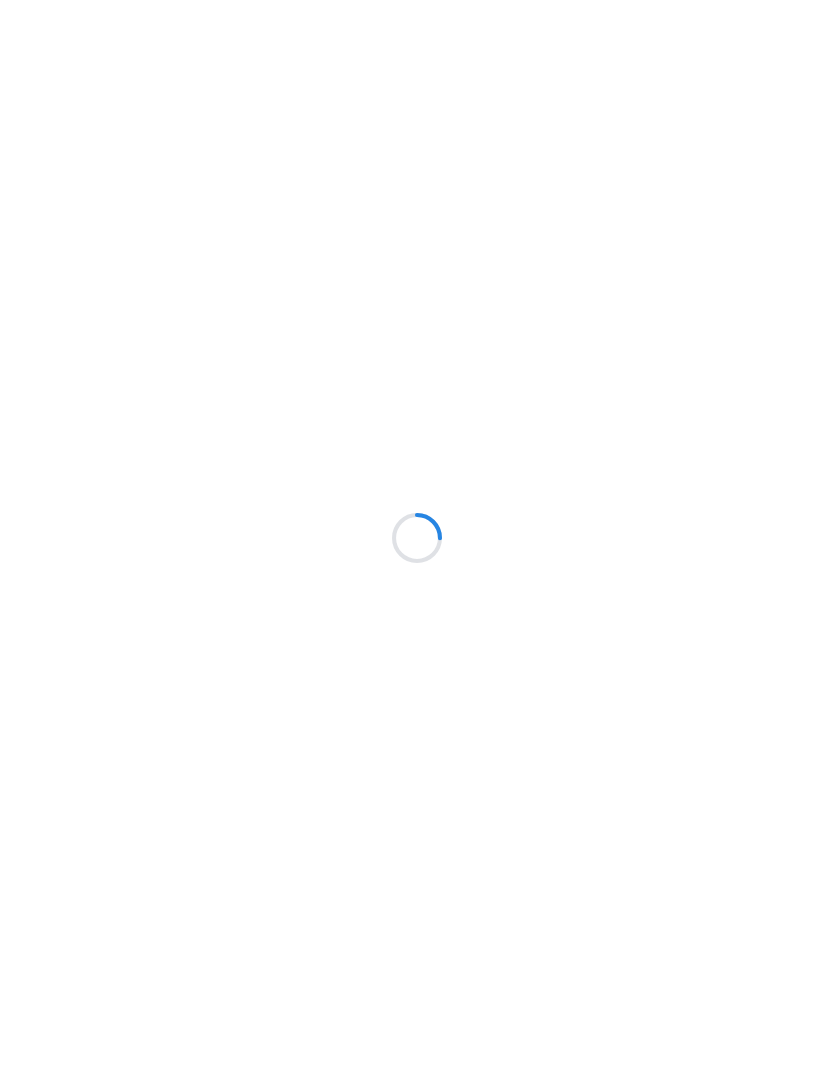 scroll, scrollTop: 0, scrollLeft: 0, axis: both 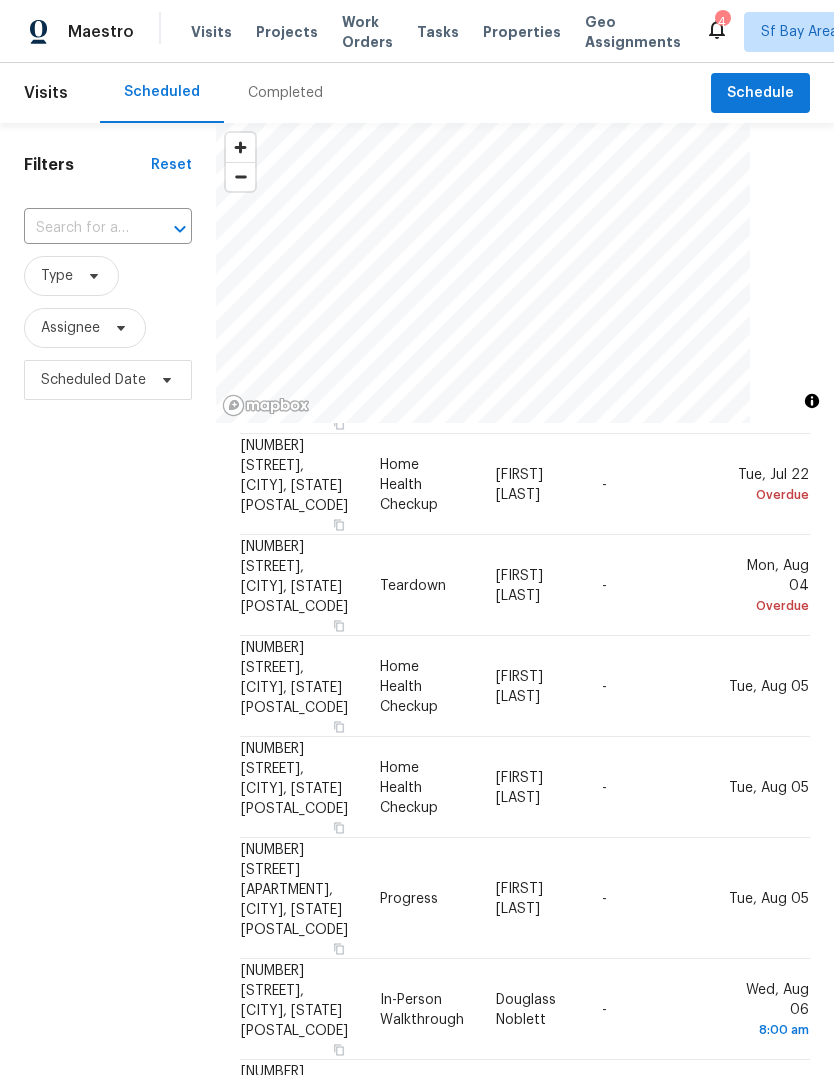 click on "Projects" at bounding box center [287, 32] 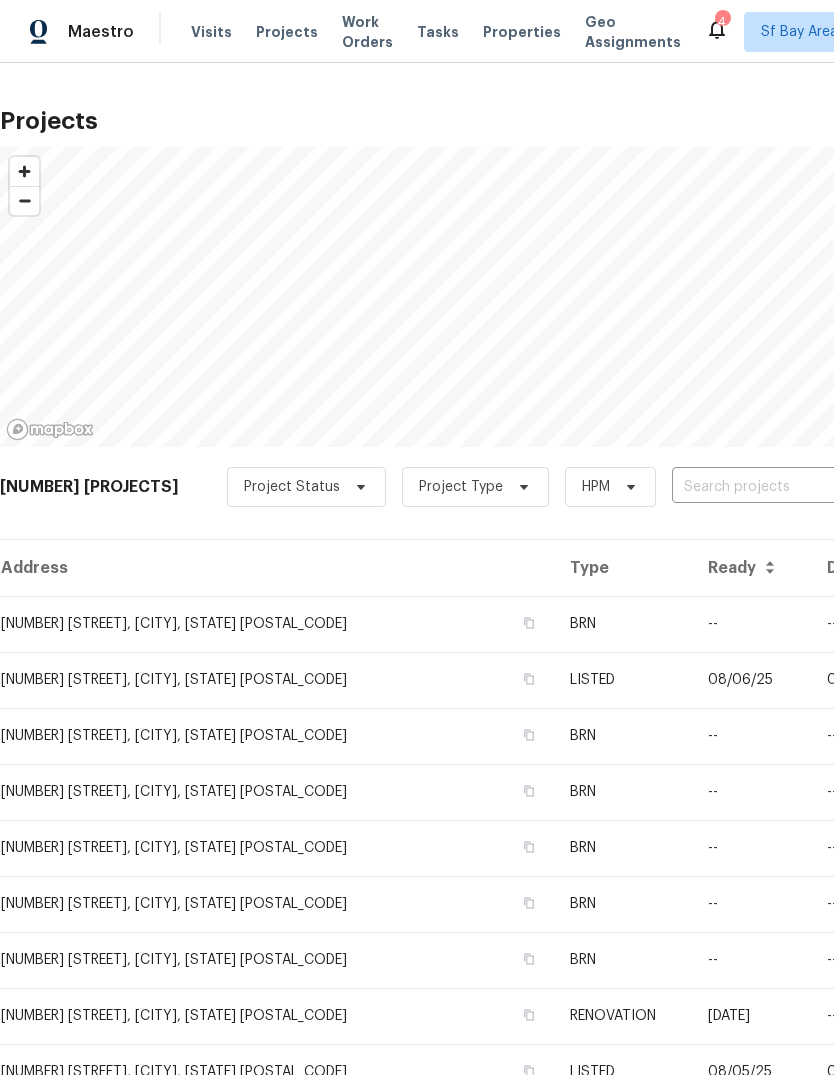 click at bounding box center [786, 487] 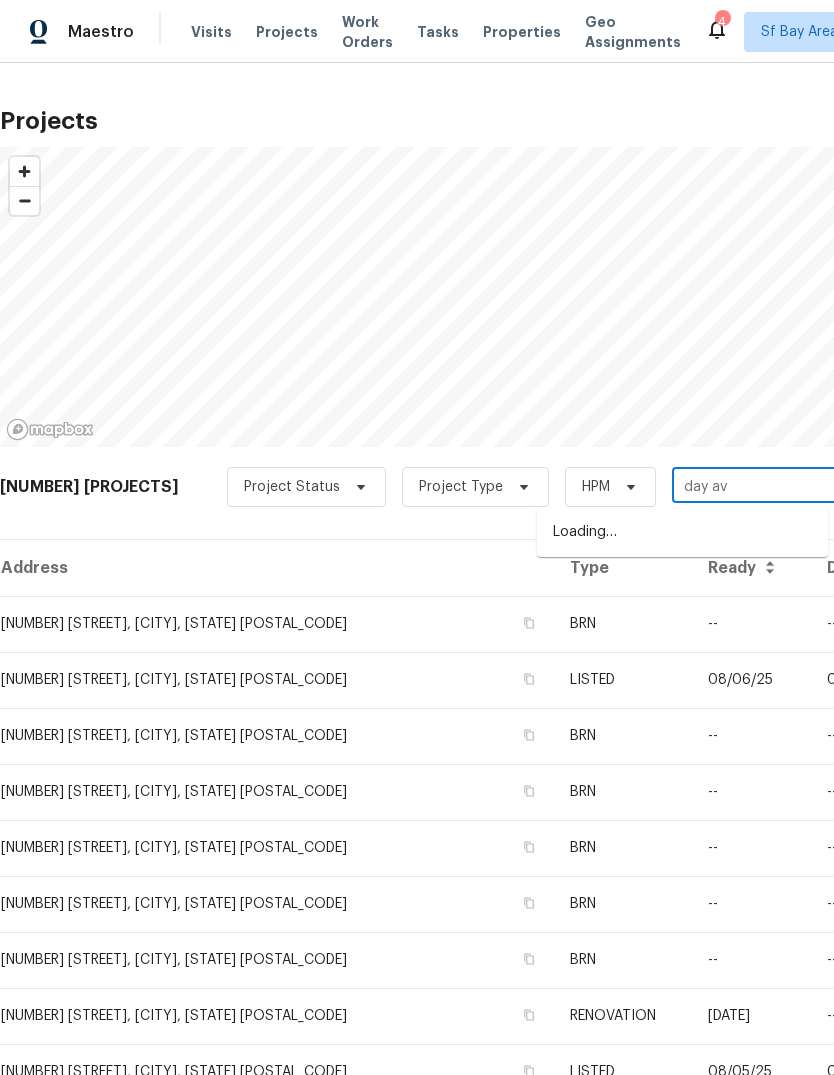 type on "day ave" 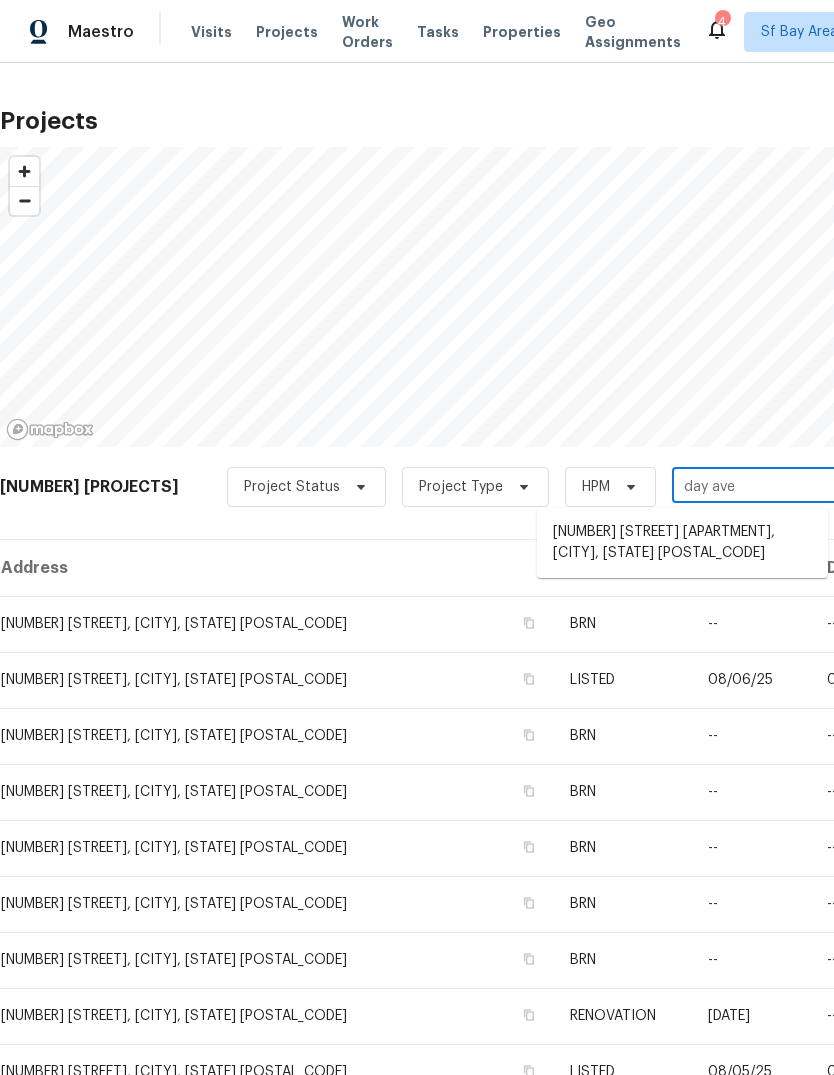 click on "[NUMBER] [STREET] [APARTMENT], [CITY], [STATE] [POSTAL_CODE]" at bounding box center [682, 543] 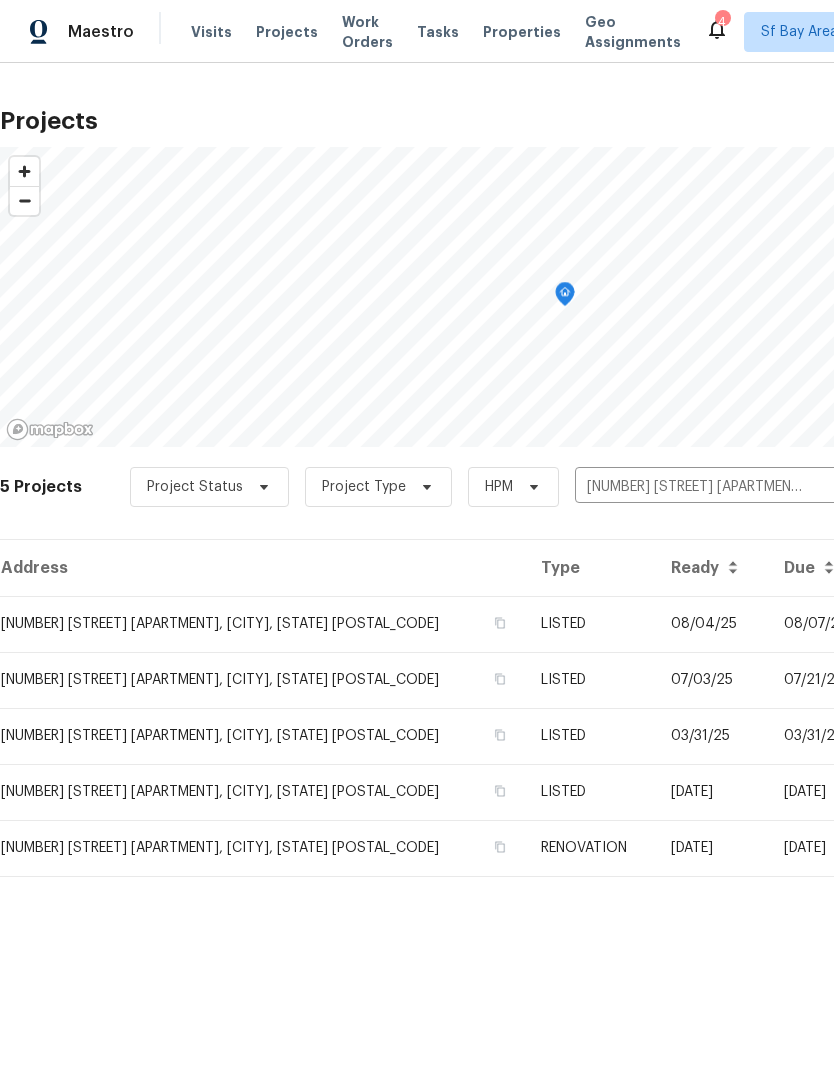 click on "[NUMBER] [STREET] [APARTMENT], [CITY], [STATE] [POSTAL_CODE]" at bounding box center (262, 624) 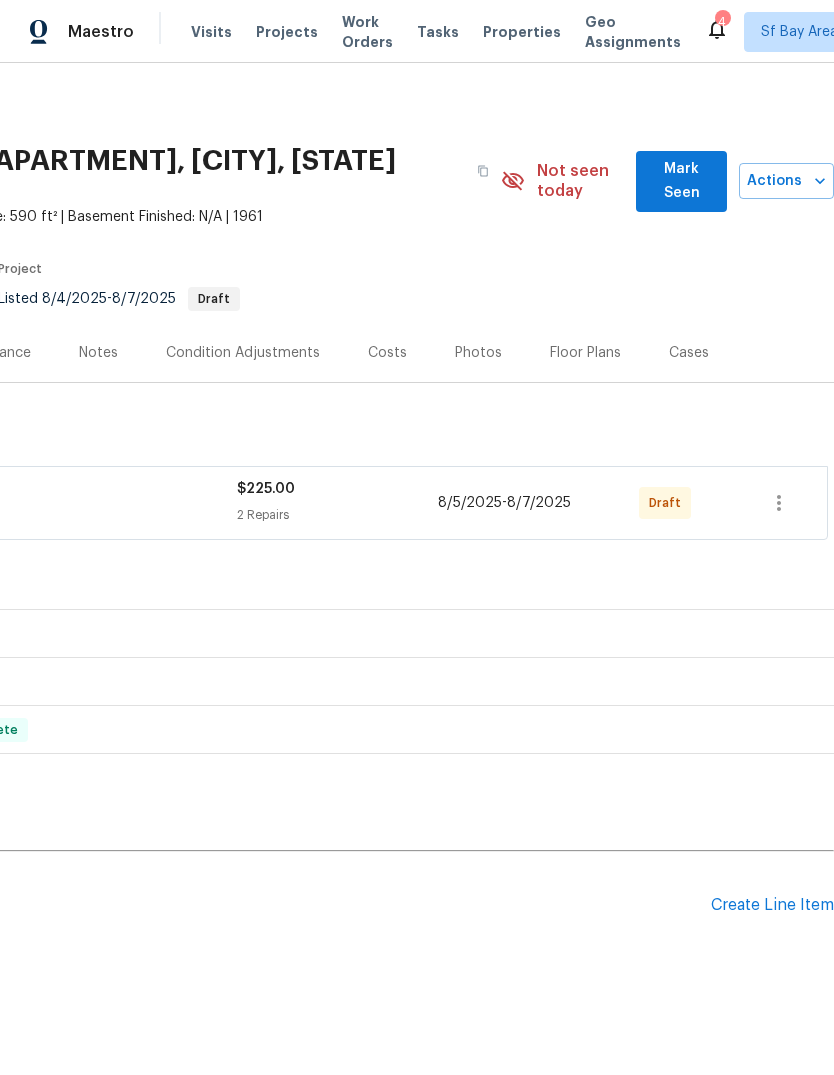 scroll, scrollTop: 0, scrollLeft: 296, axis: horizontal 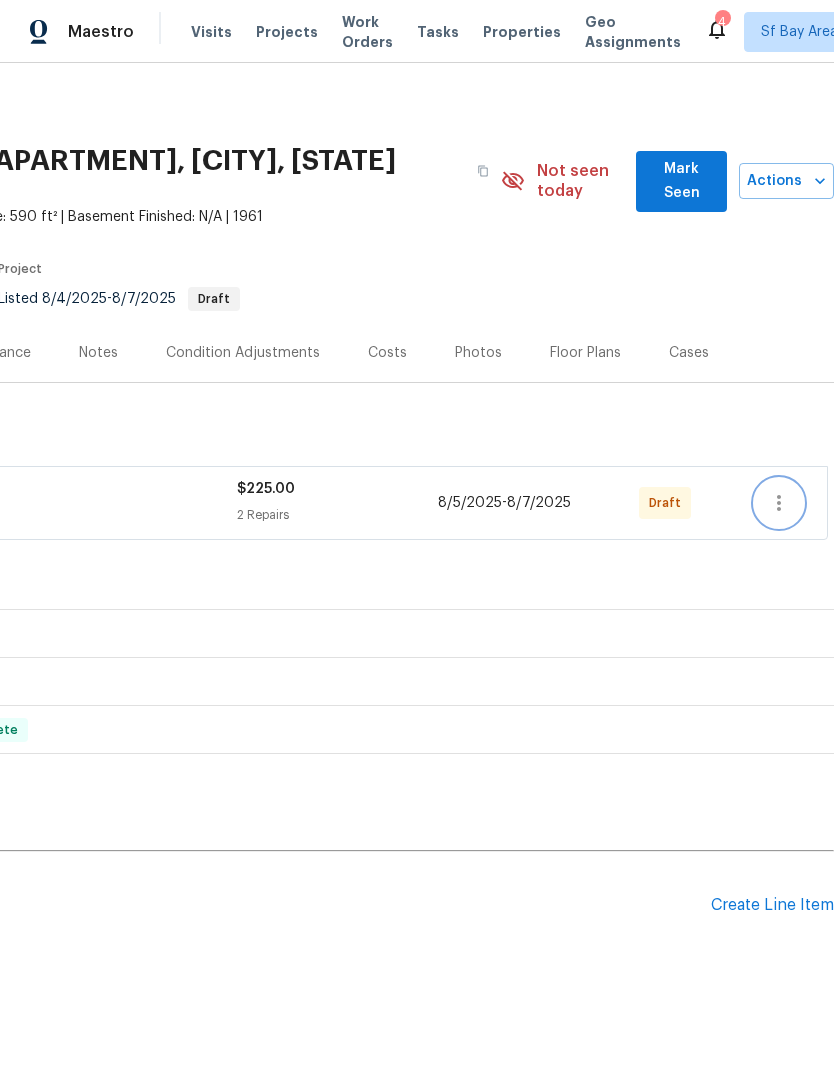 click 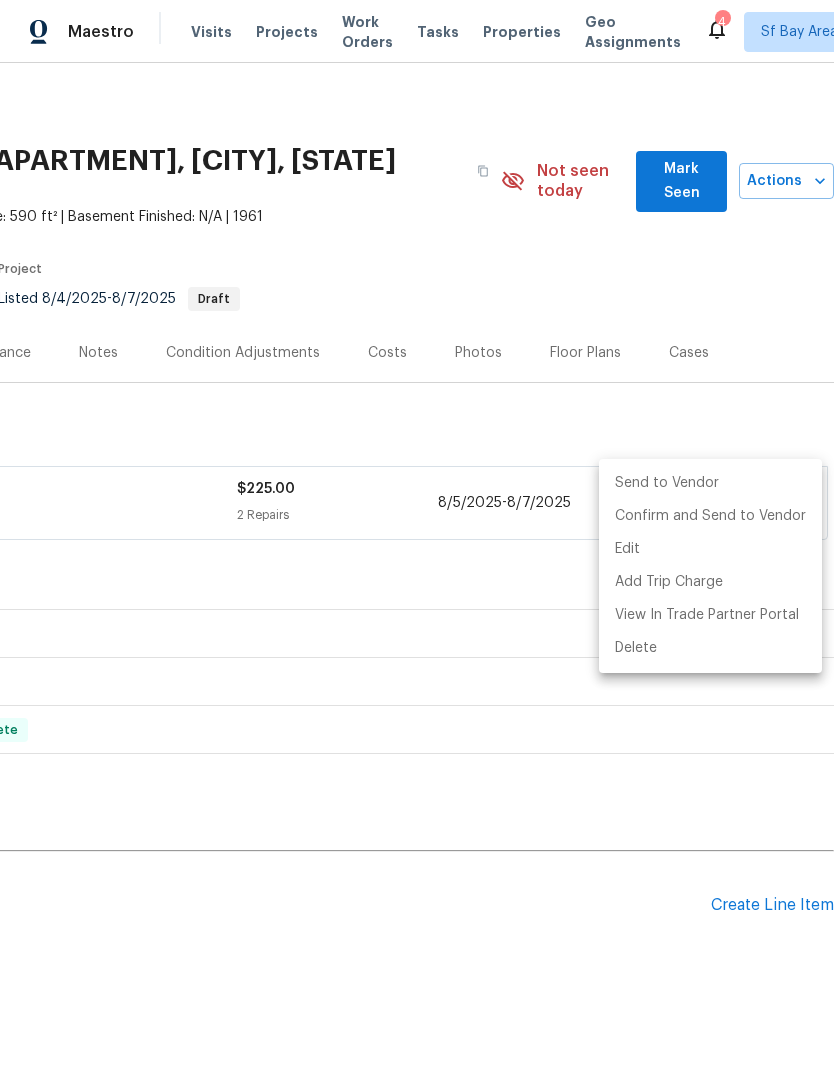 click on "Send to Vendor" at bounding box center (710, 483) 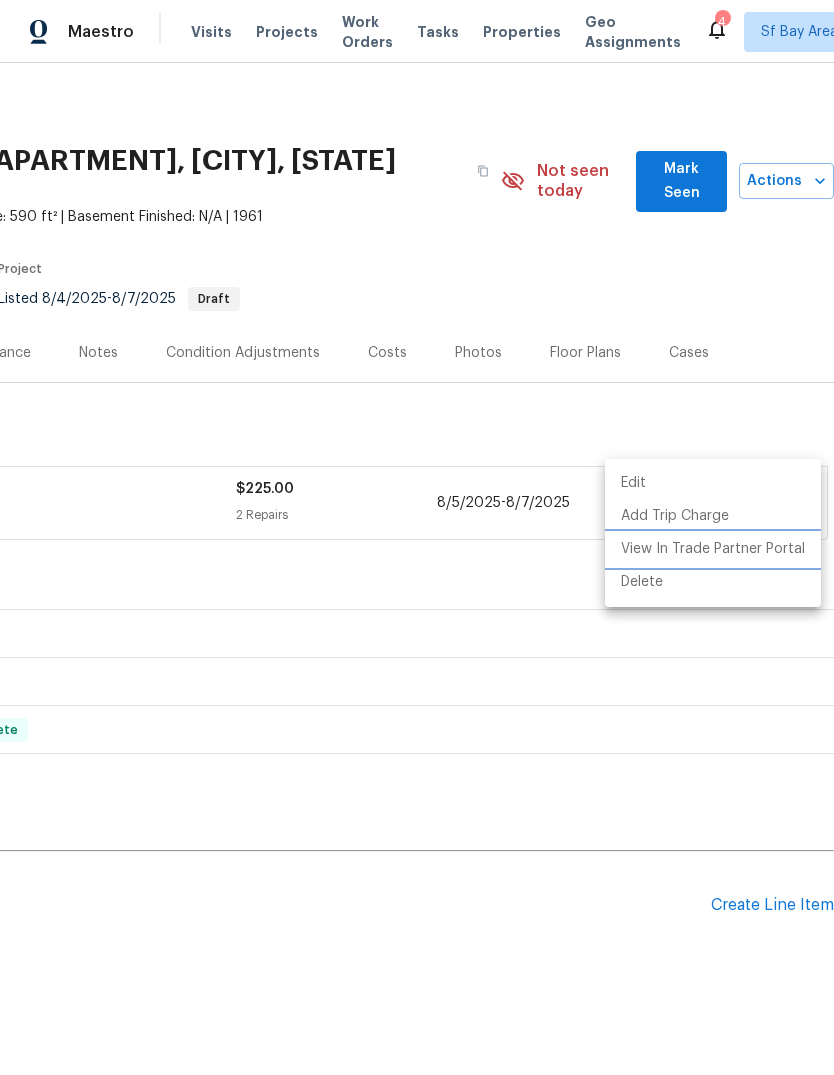 click on "View In Trade Partner Portal" at bounding box center [713, 549] 